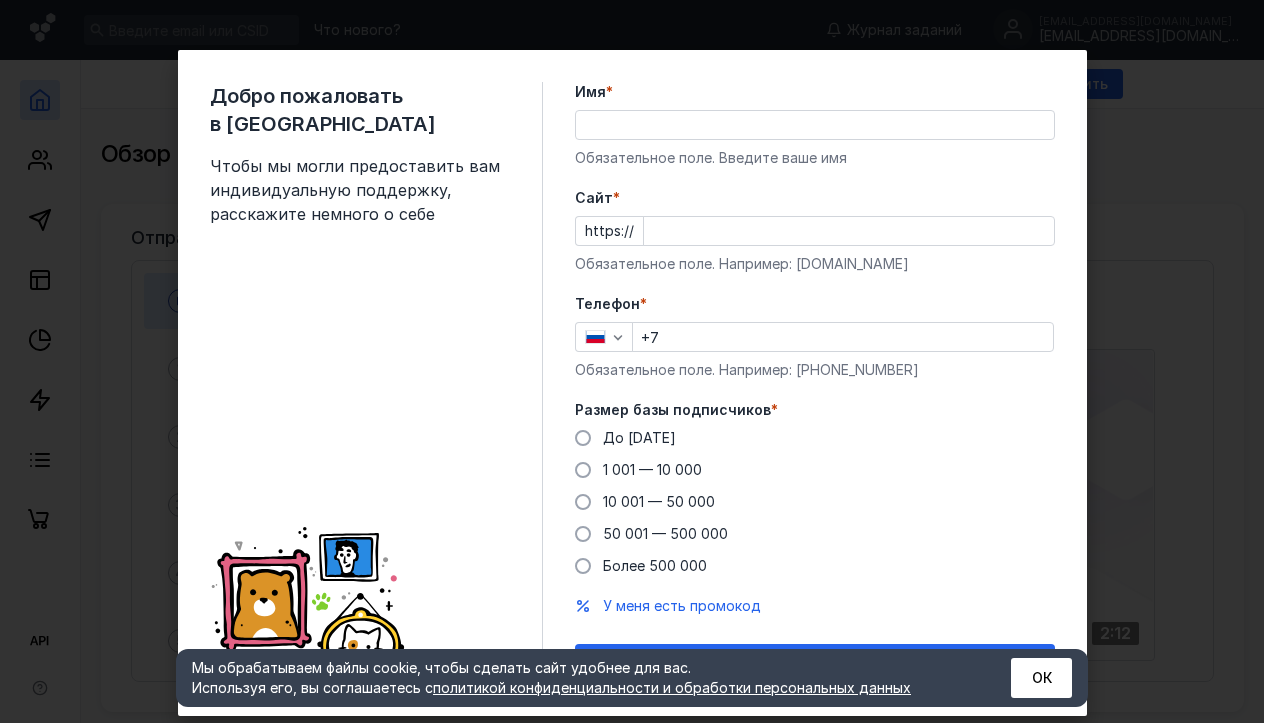 scroll, scrollTop: 0, scrollLeft: 0, axis: both 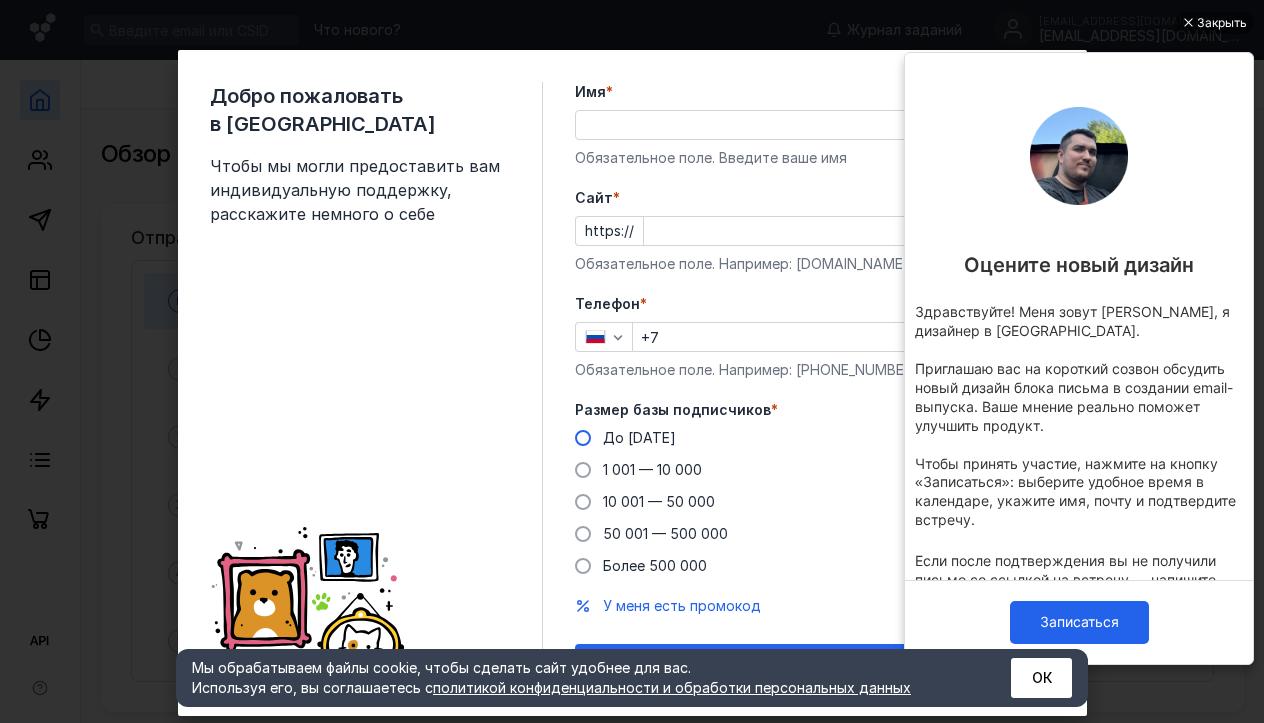 click at bounding box center (583, 438) 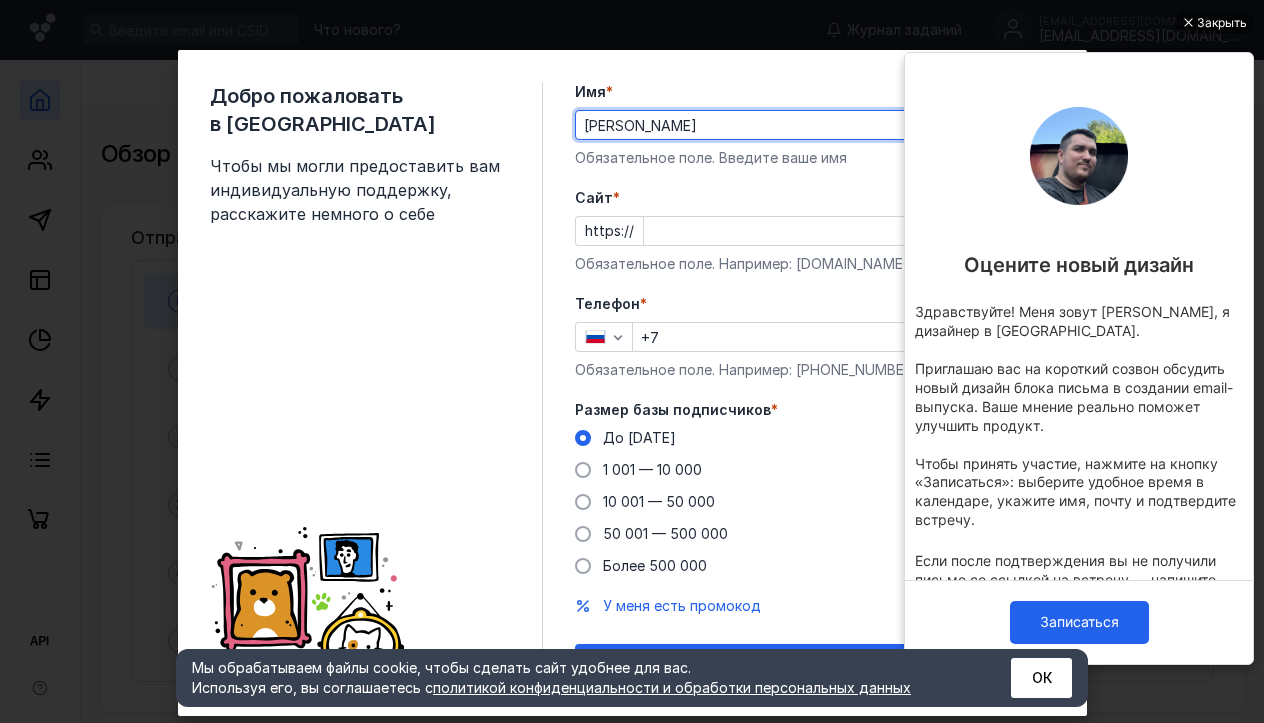 type on "[PERSON_NAME]" 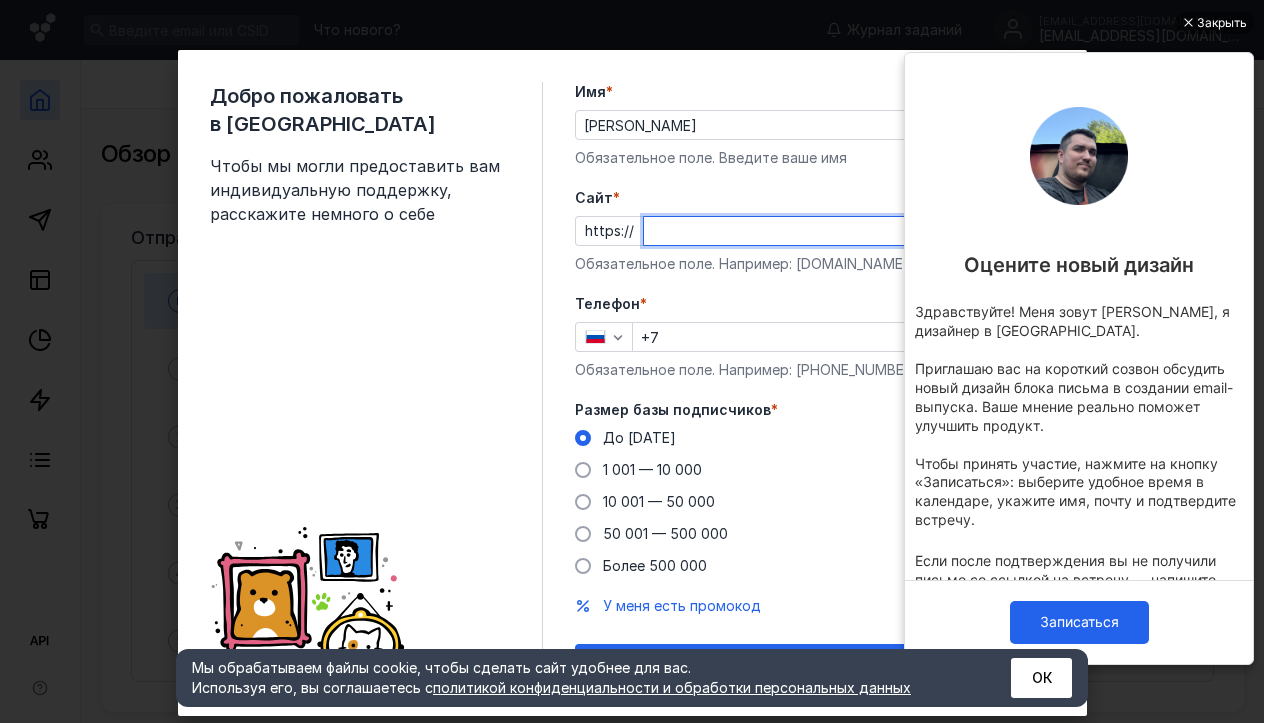 paste on "[DOMAIN_NAME][URL] @oks_us" 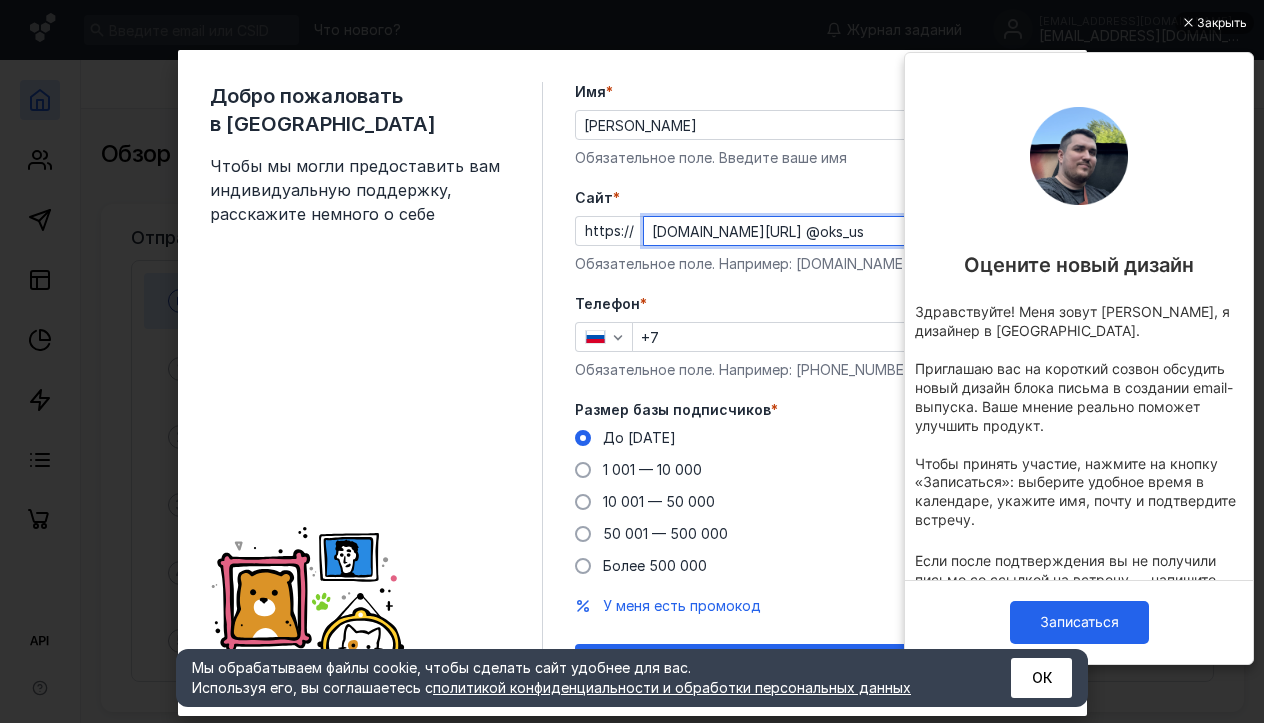 click on "+7" at bounding box center (843, 337) 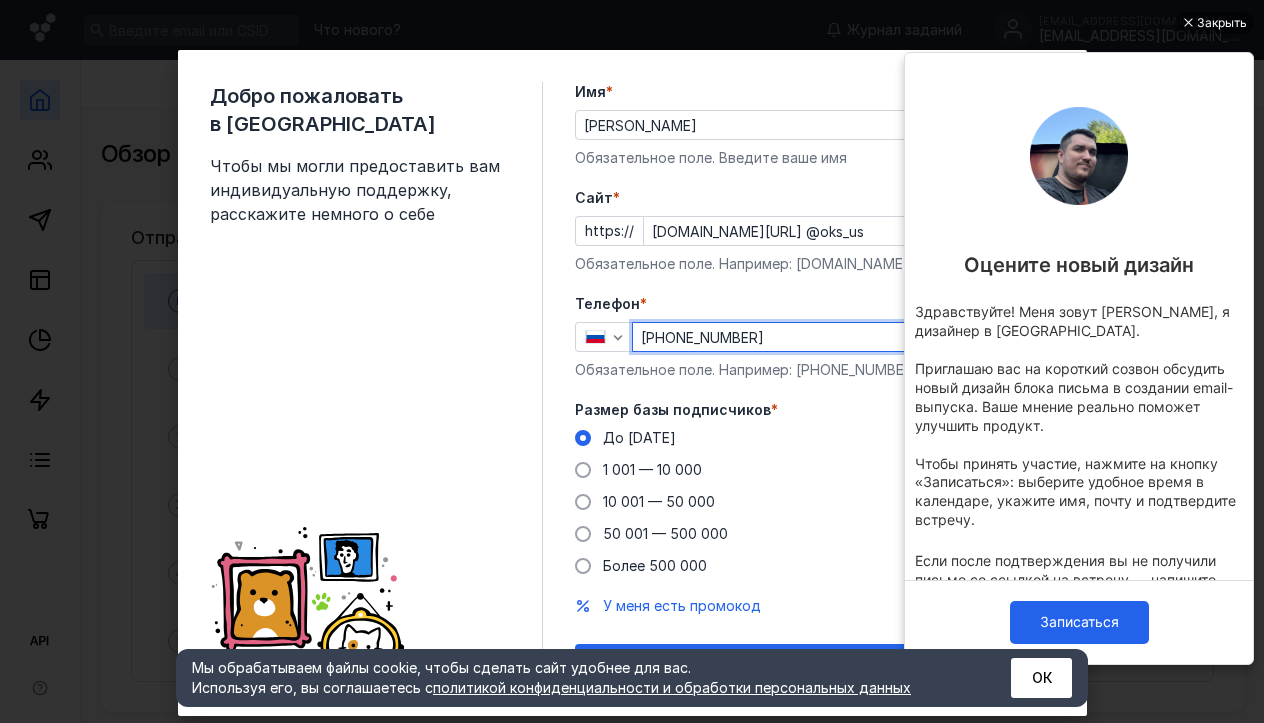 type on "[PHONE_NUMBER]" 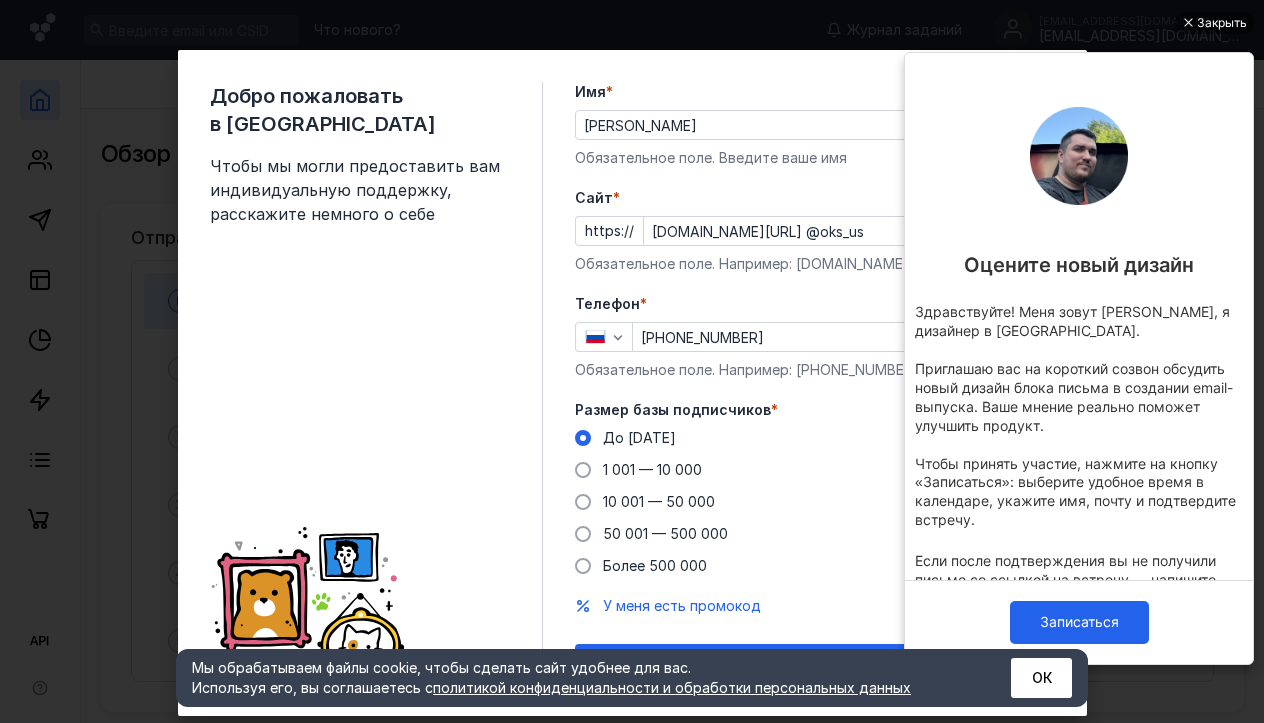 click on "До [DATE] 1 001 — 10 000 10 001 — 50 000 50 001 — 500 000 Более 500 000" at bounding box center [815, 502] 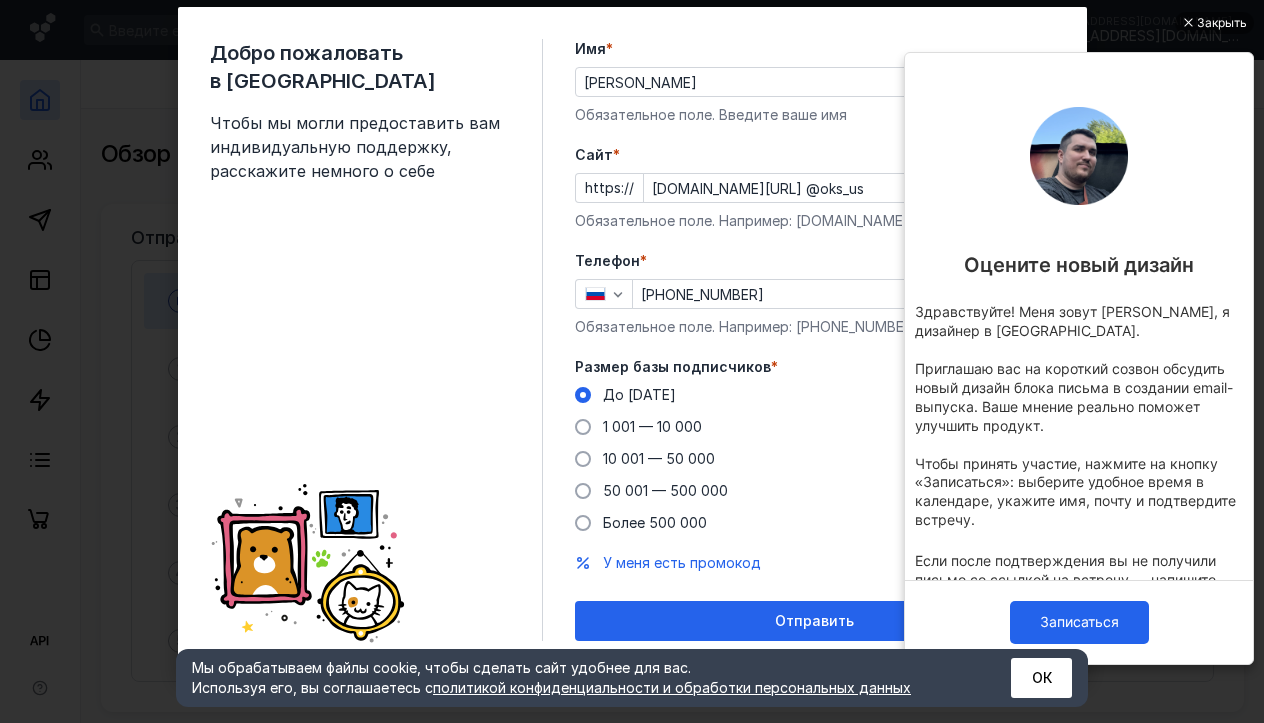 scroll, scrollTop: 43, scrollLeft: 0, axis: vertical 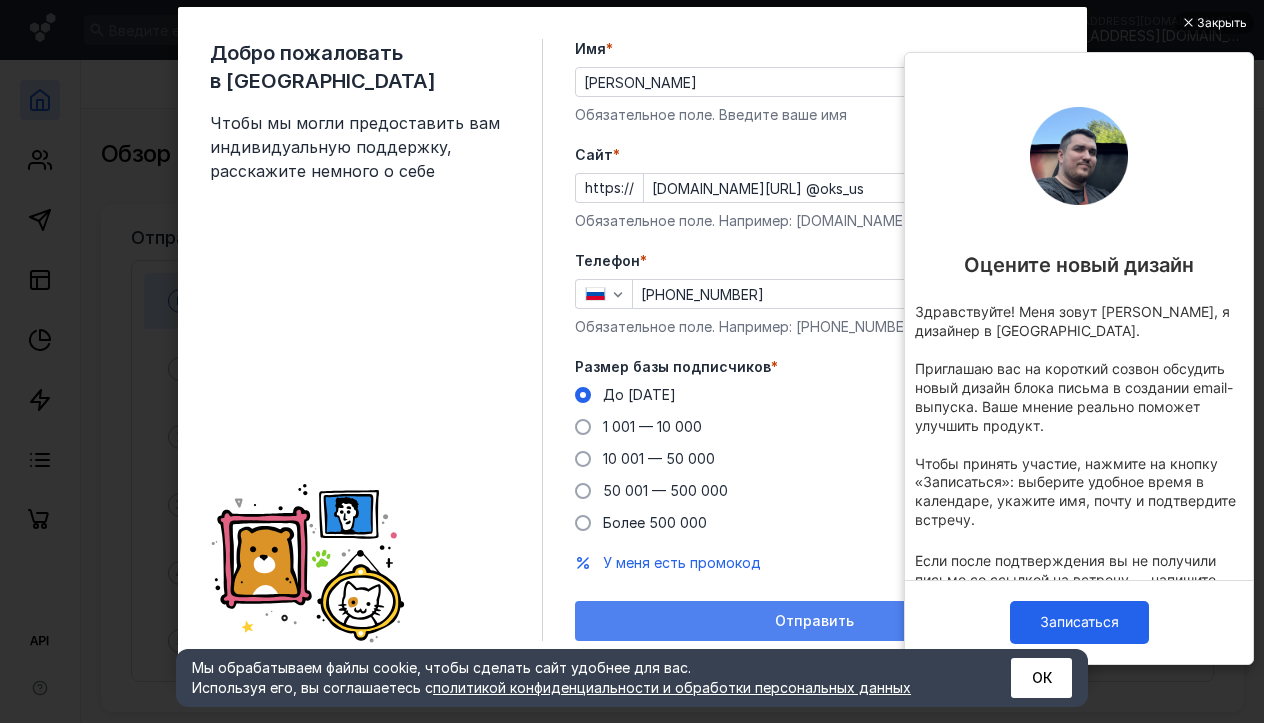 click on "Отправить" at bounding box center (814, 621) 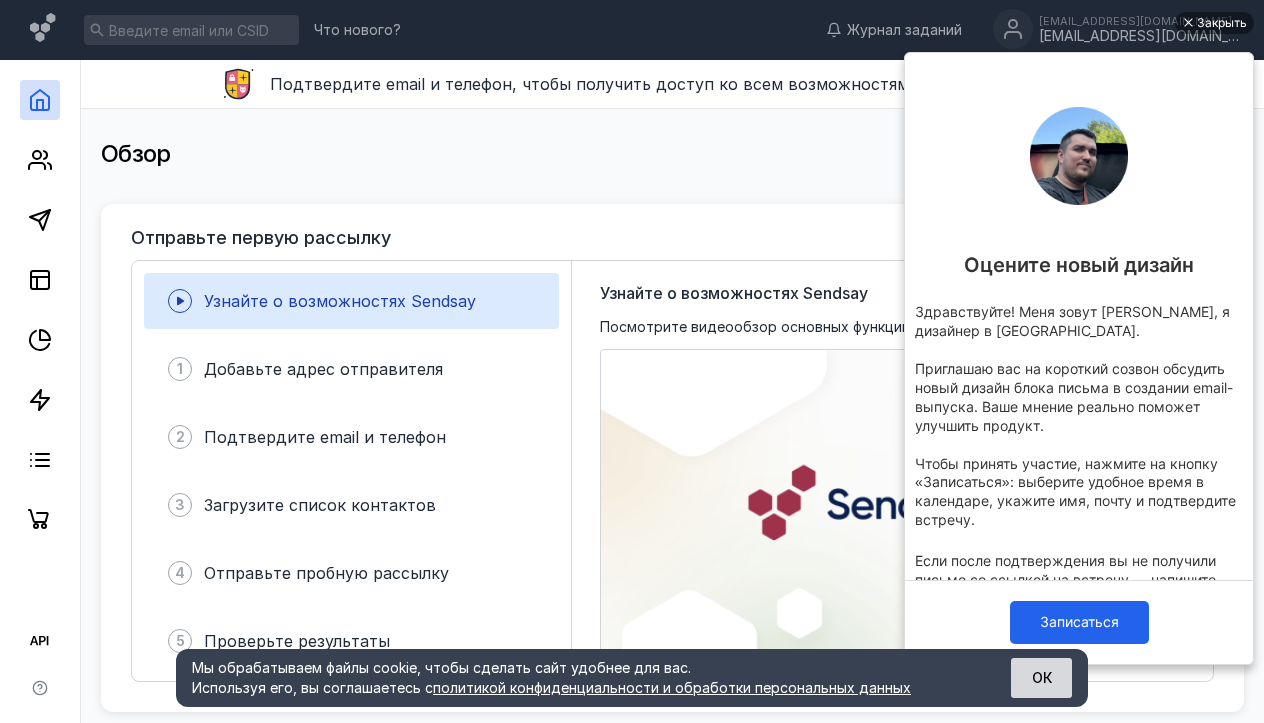 click on "ОК" at bounding box center (1041, 678) 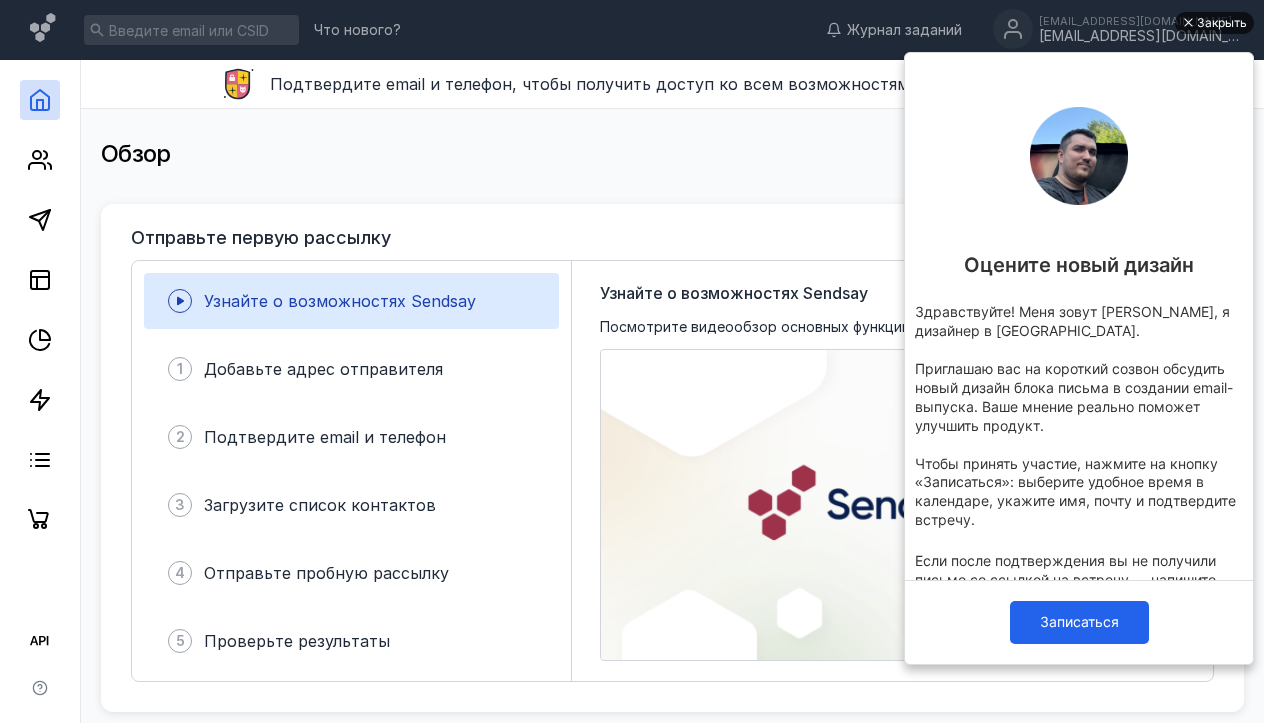 click on "Закрыть" at bounding box center [1222, 23] 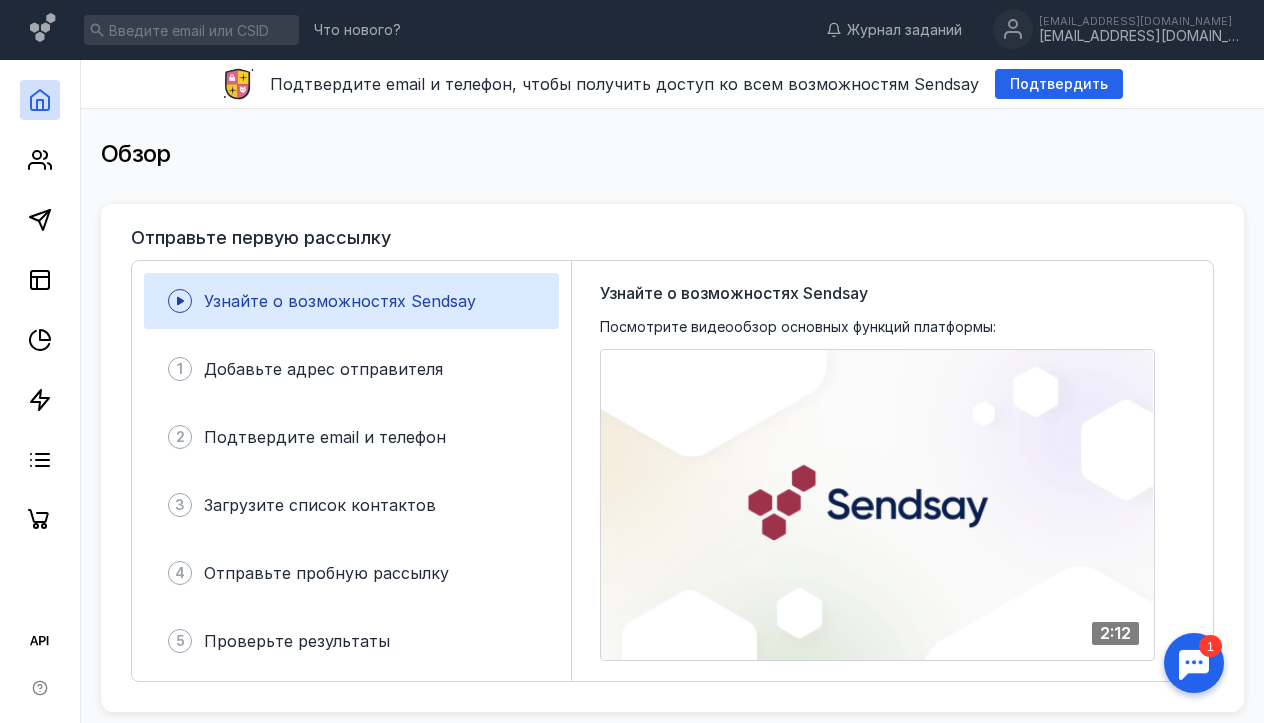 scroll, scrollTop: 0, scrollLeft: 0, axis: both 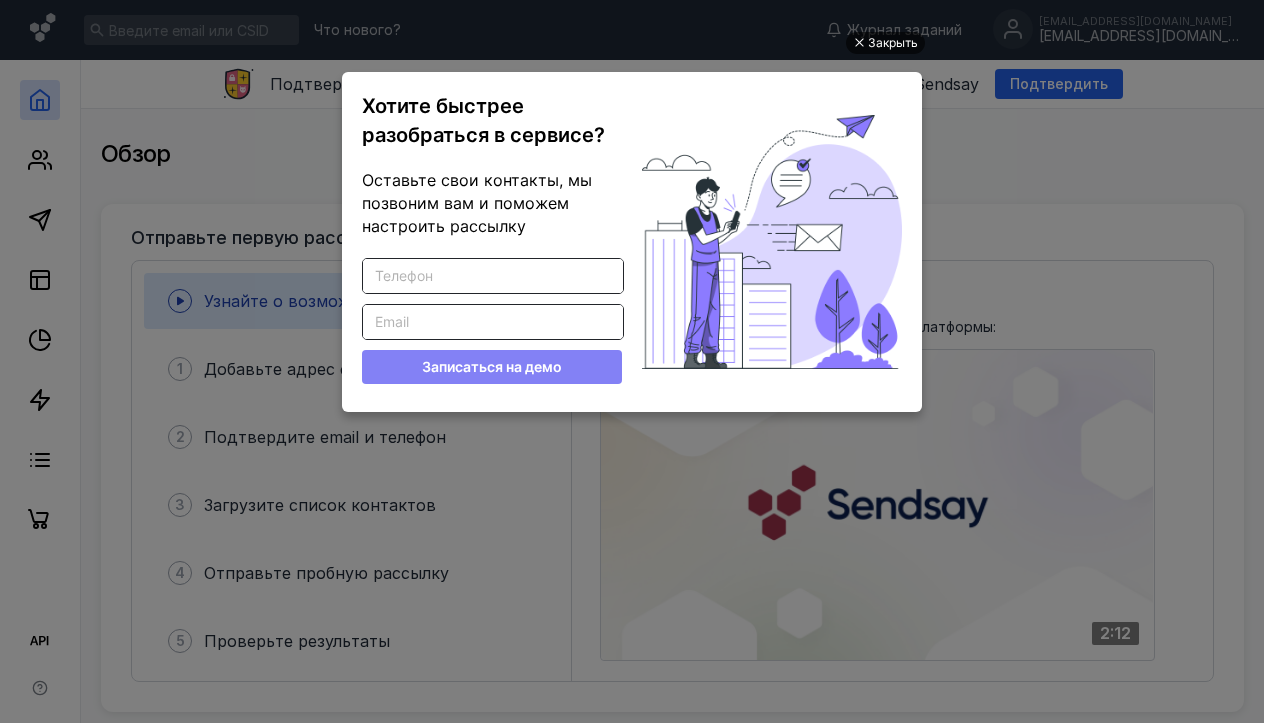 click on "Закрыть" at bounding box center [893, 43] 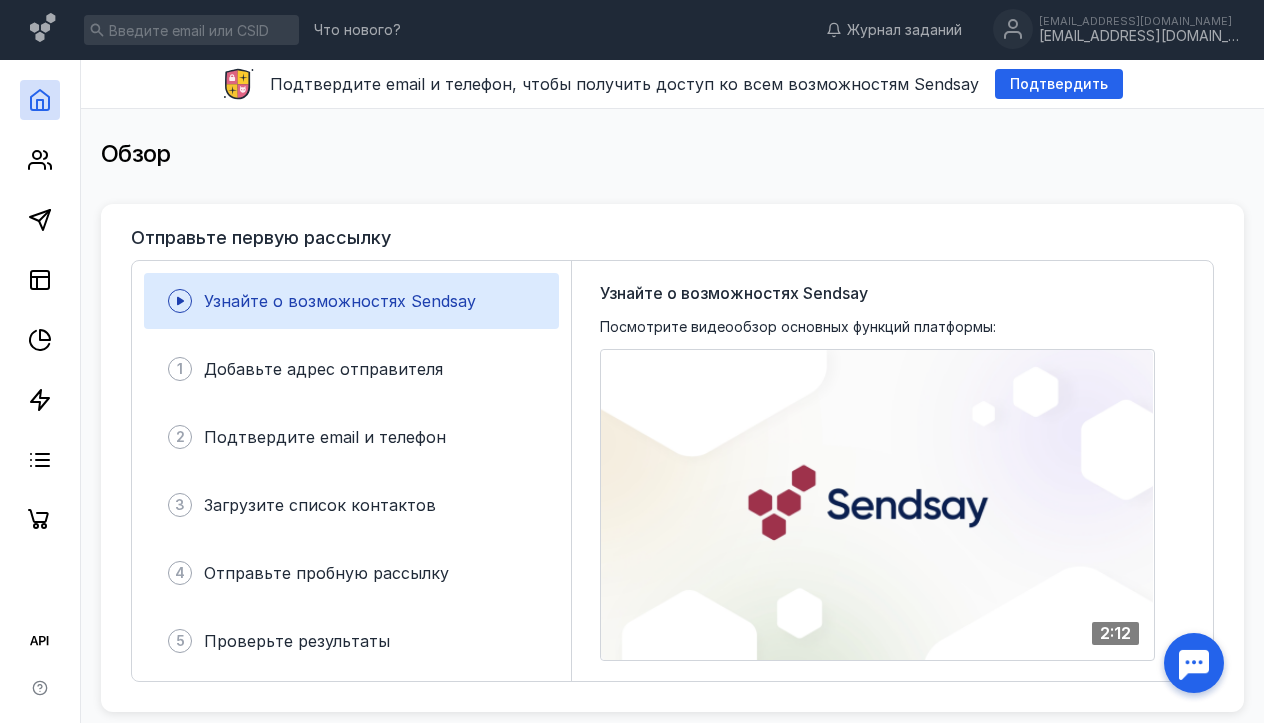 scroll, scrollTop: 0, scrollLeft: 0, axis: both 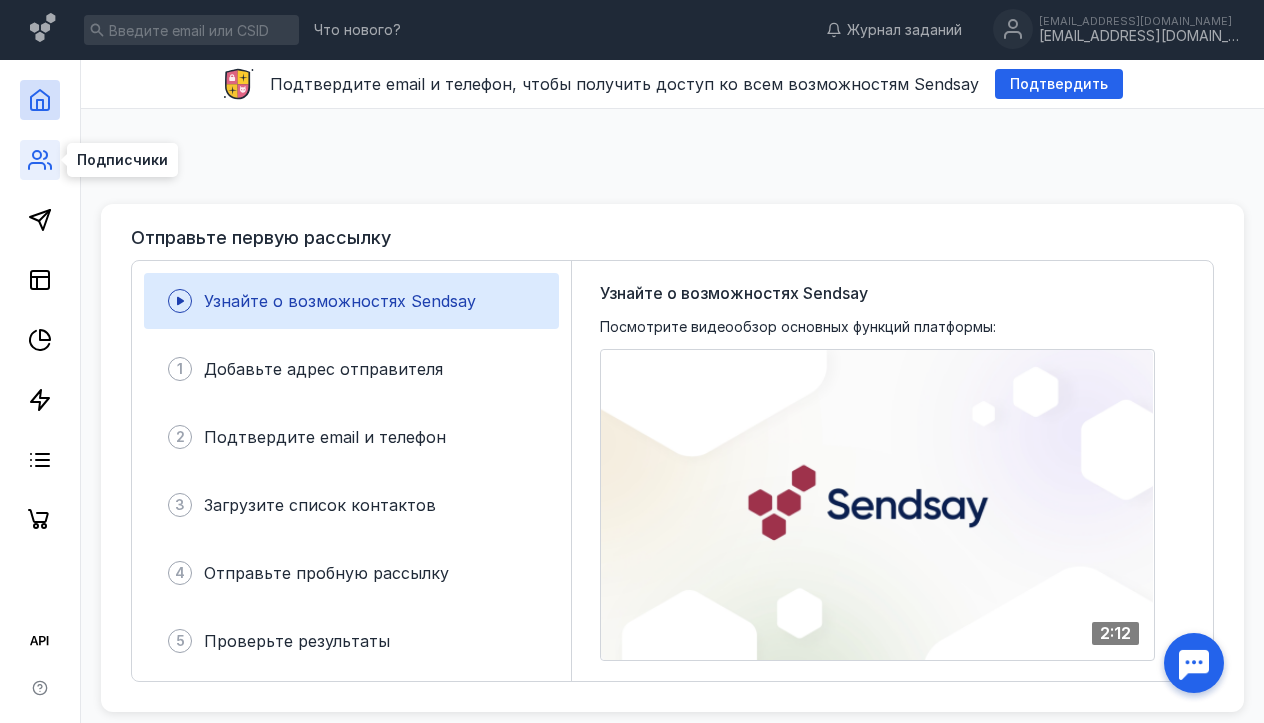 click 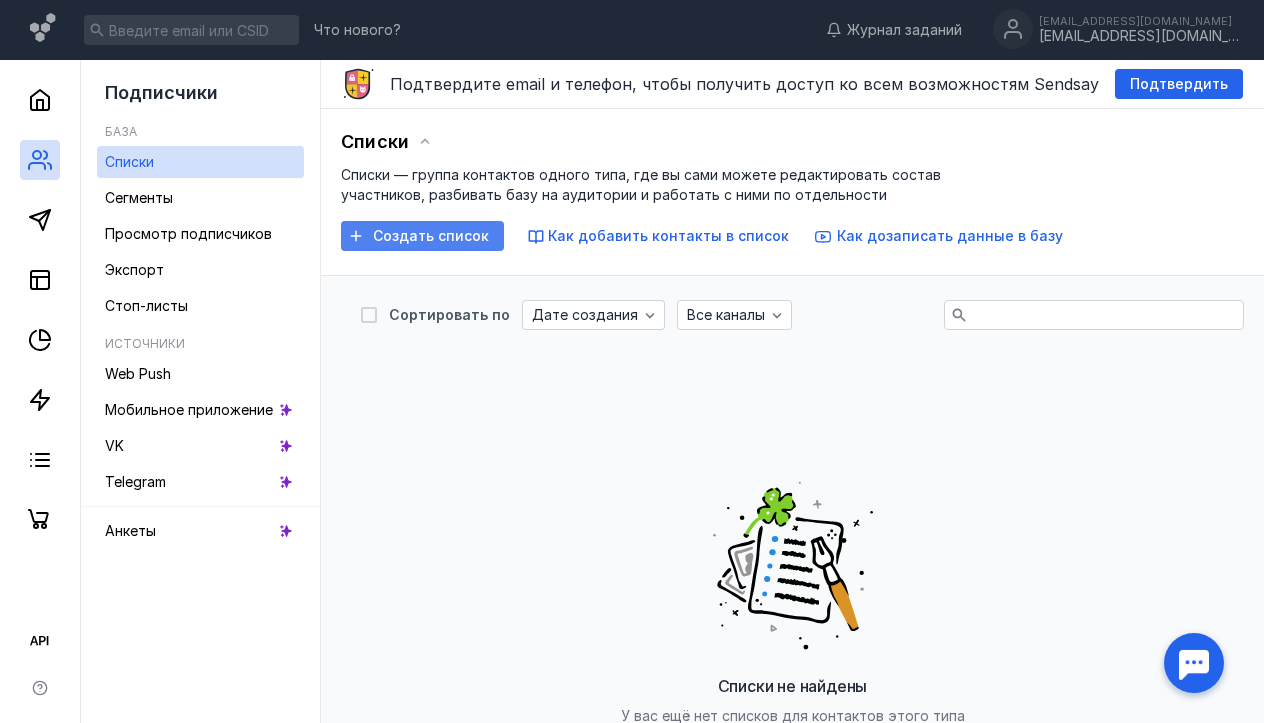 click on "Создать список" at bounding box center (422, 236) 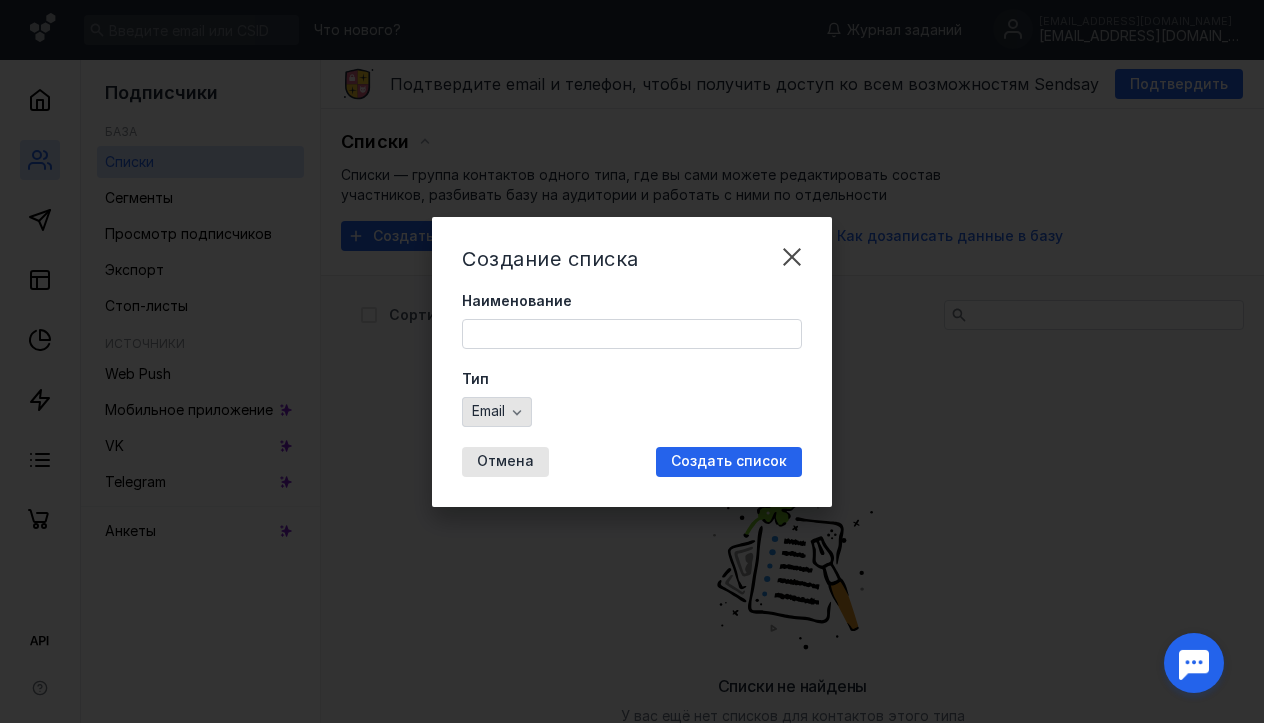 click 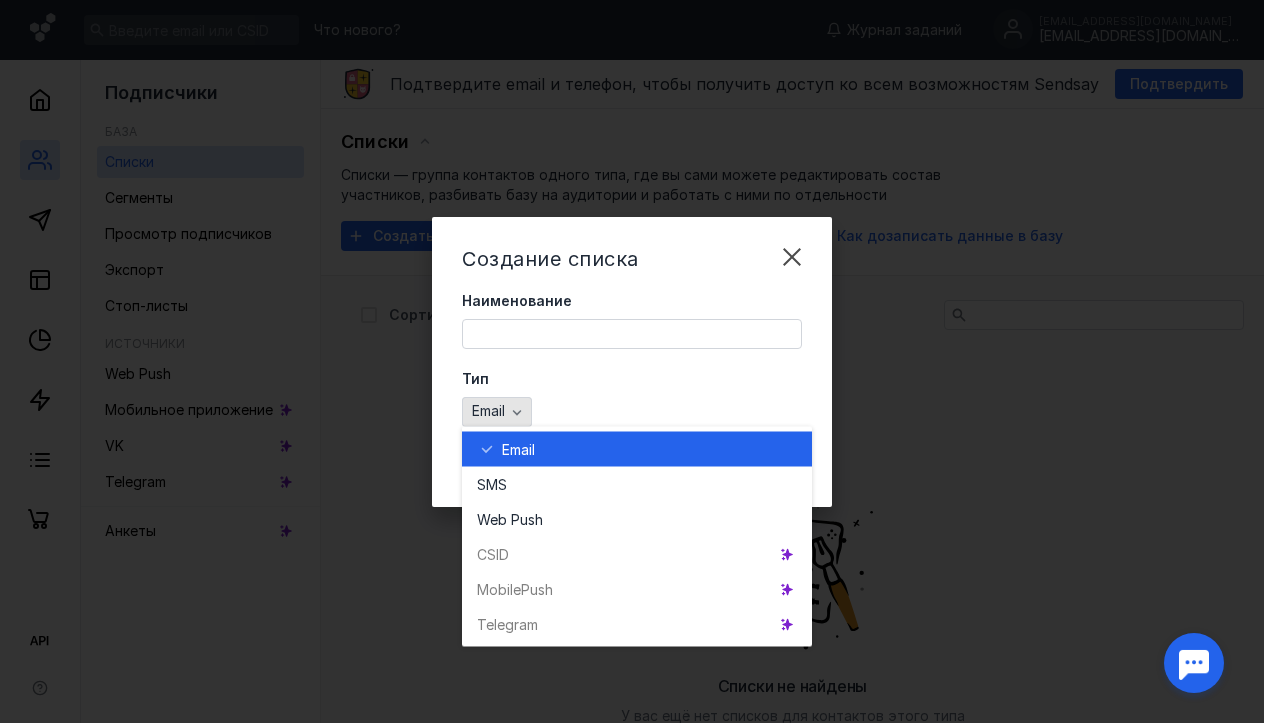 click 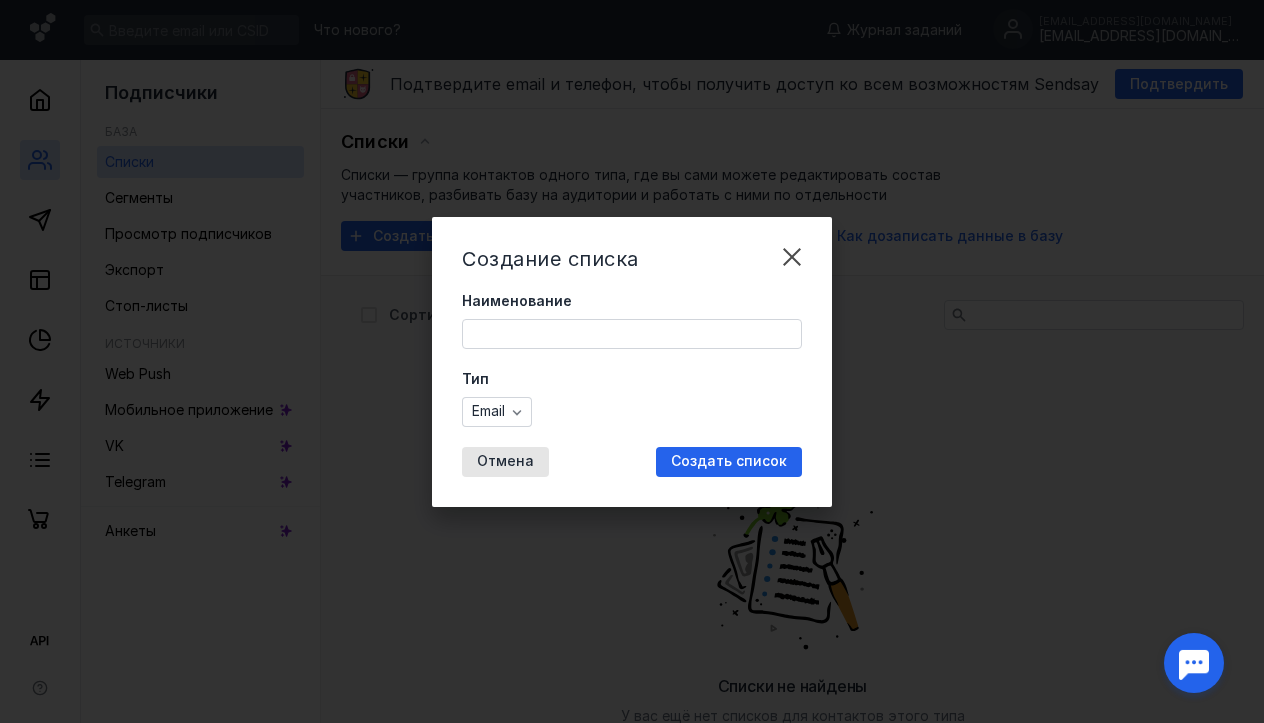 click on "Наименование" at bounding box center [632, 334] 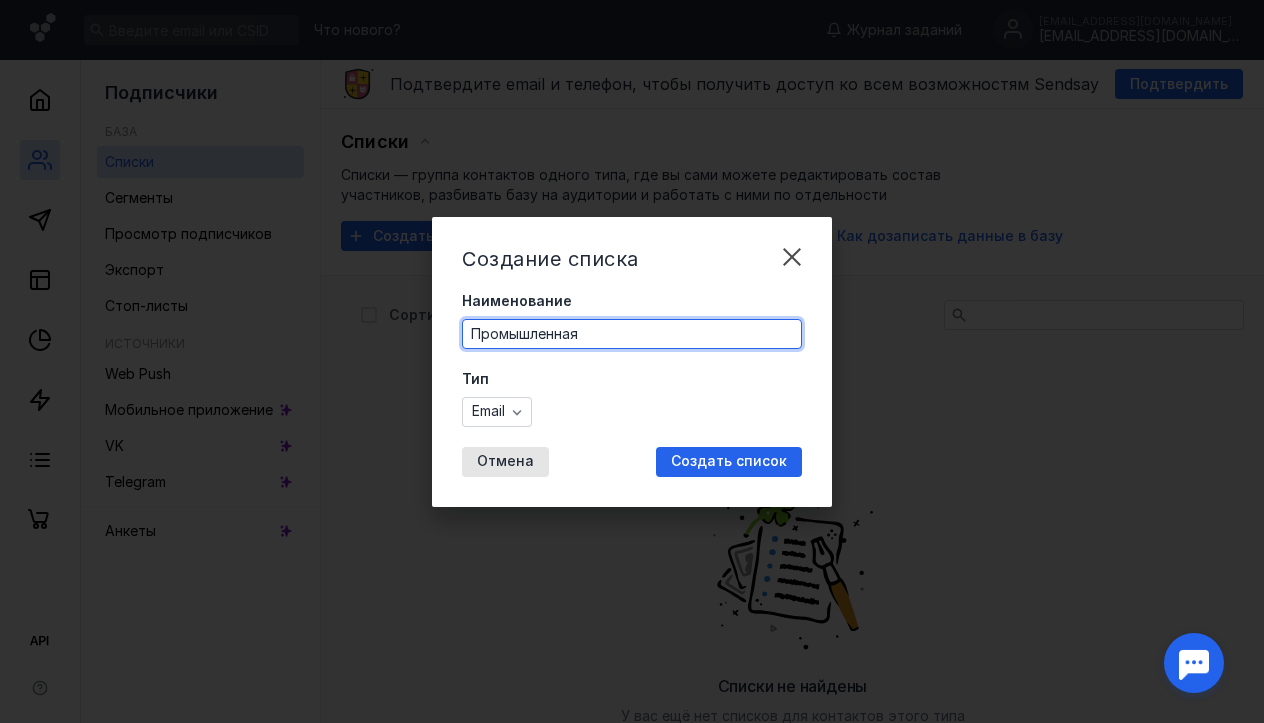 type on "Промышленная" 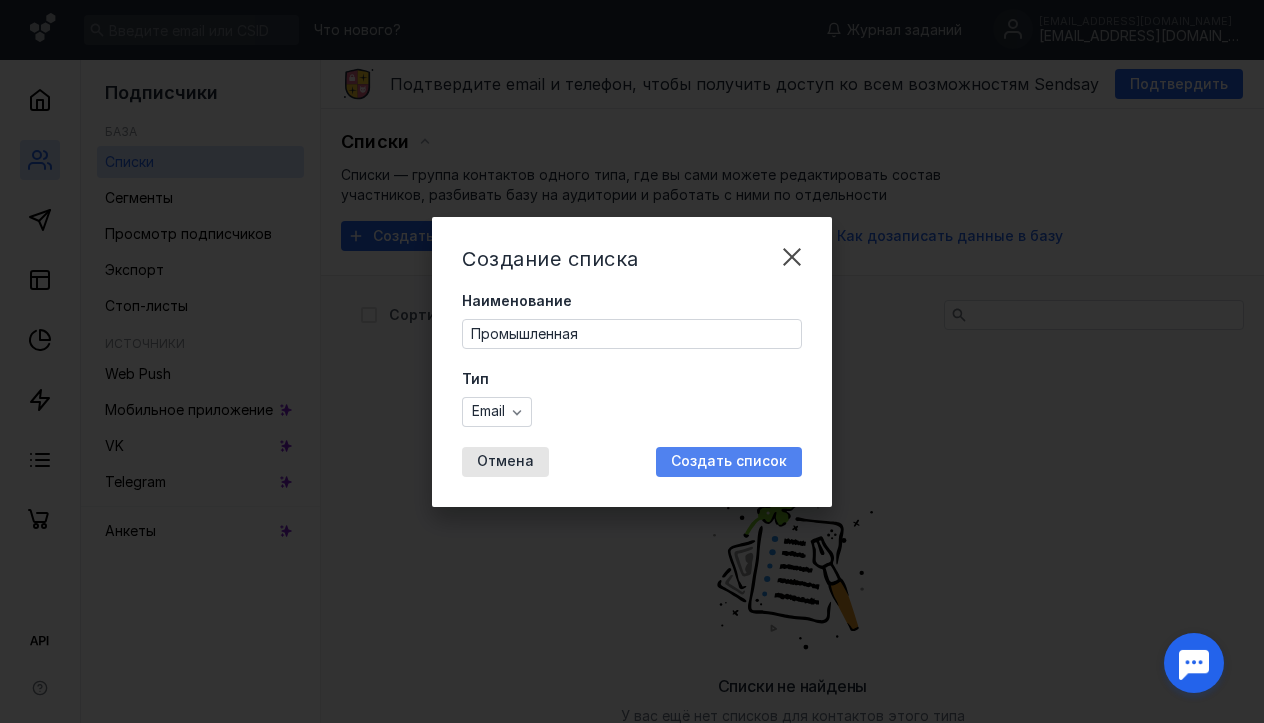 click on "Создать список" at bounding box center (729, 461) 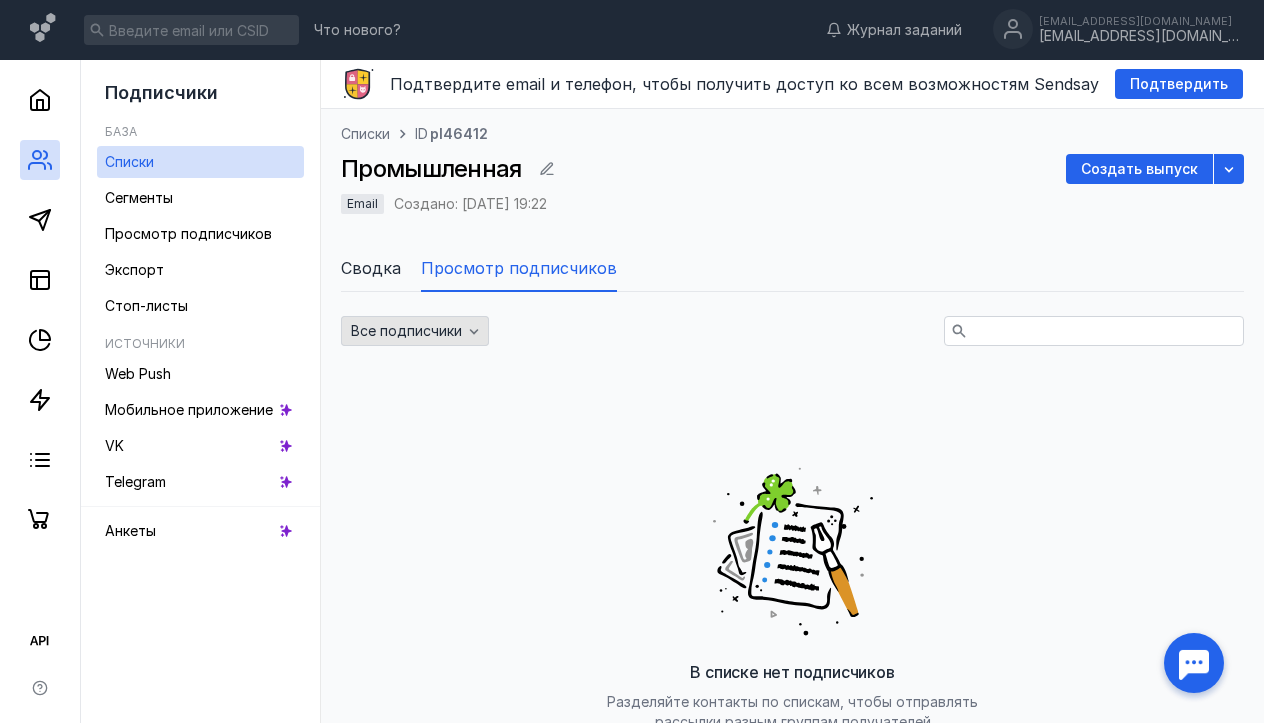 click 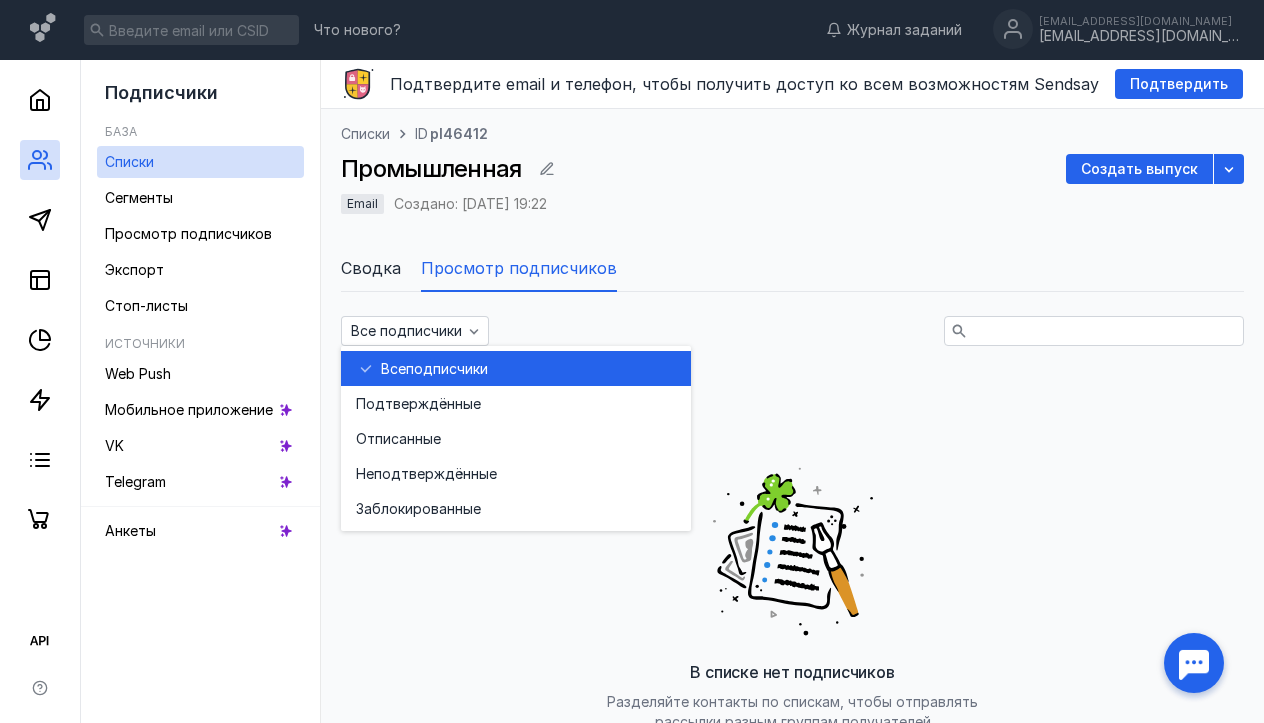 click on "Все подписчики" at bounding box center [792, 331] 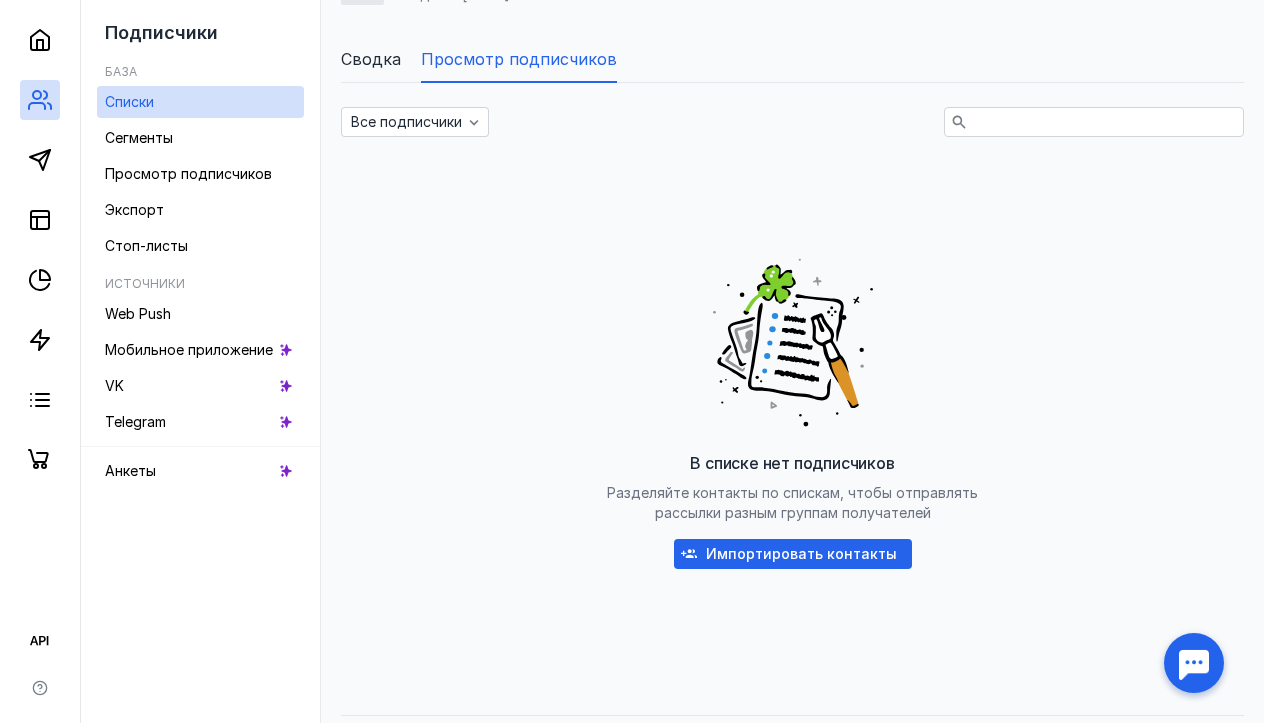 scroll, scrollTop: 212, scrollLeft: 0, axis: vertical 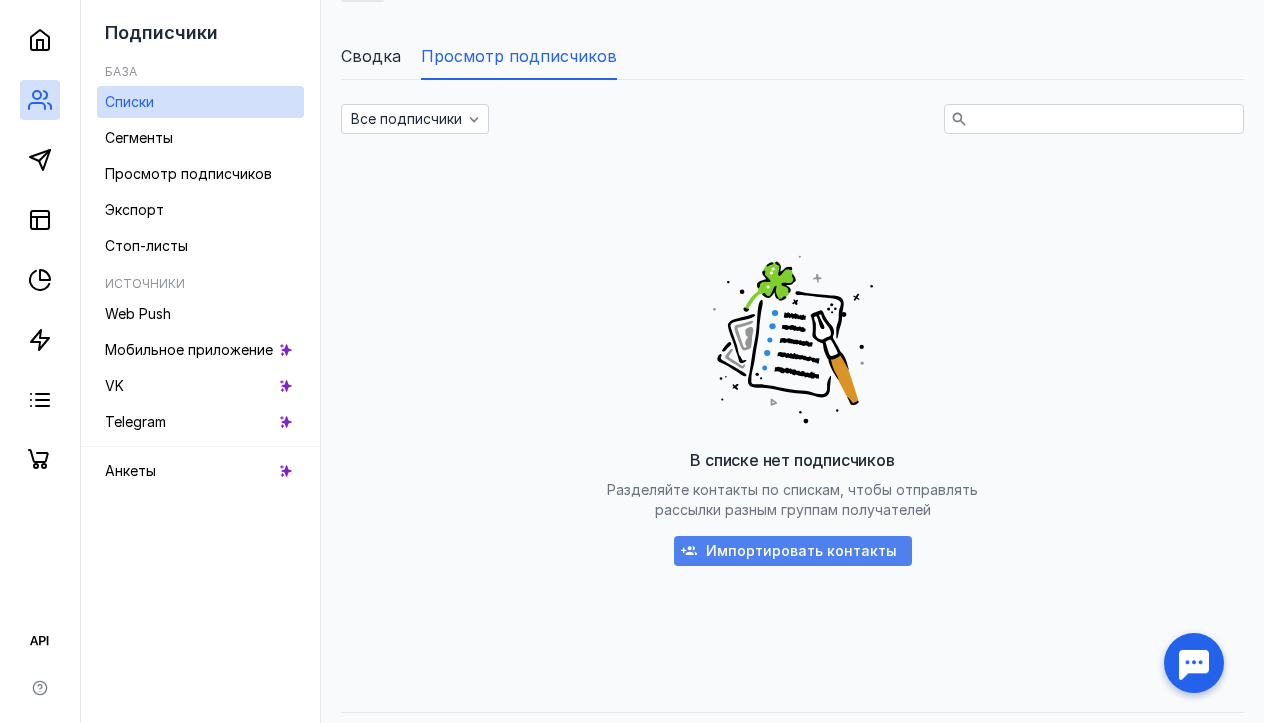 click on "Импортировать контакты" at bounding box center [793, 551] 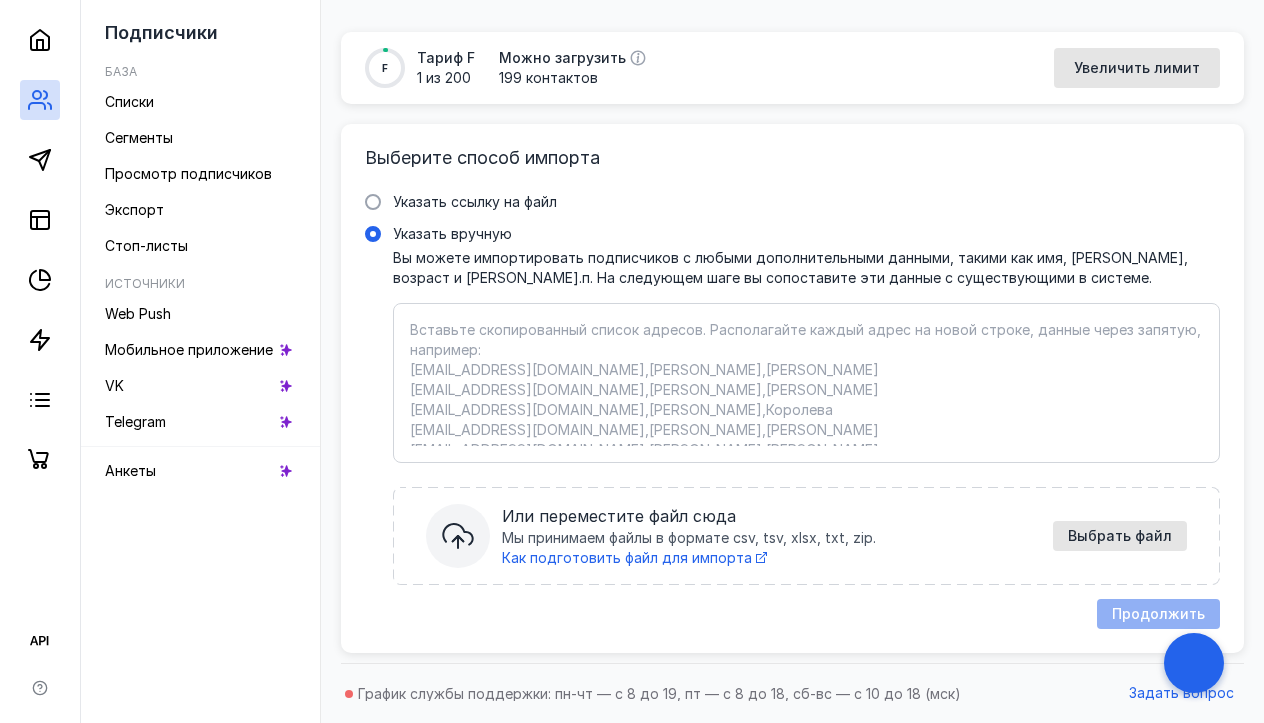 scroll, scrollTop: 176, scrollLeft: 0, axis: vertical 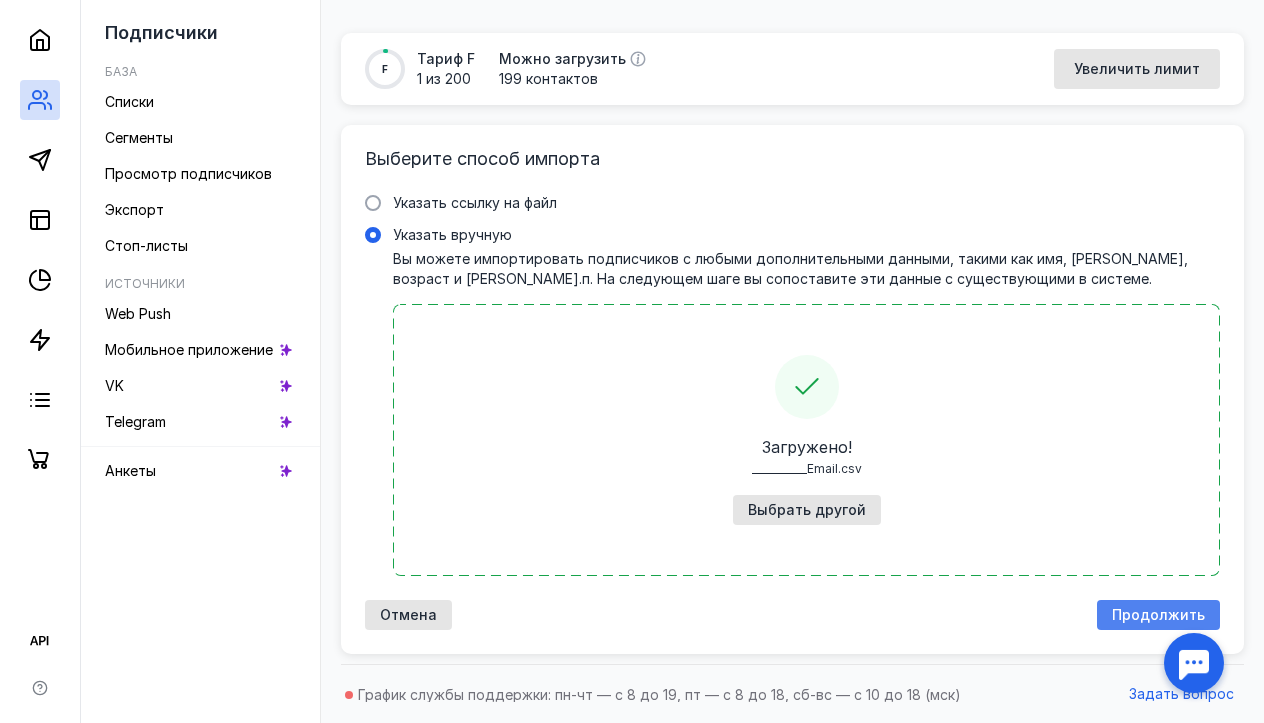click on "Продолжить" at bounding box center (1158, 615) 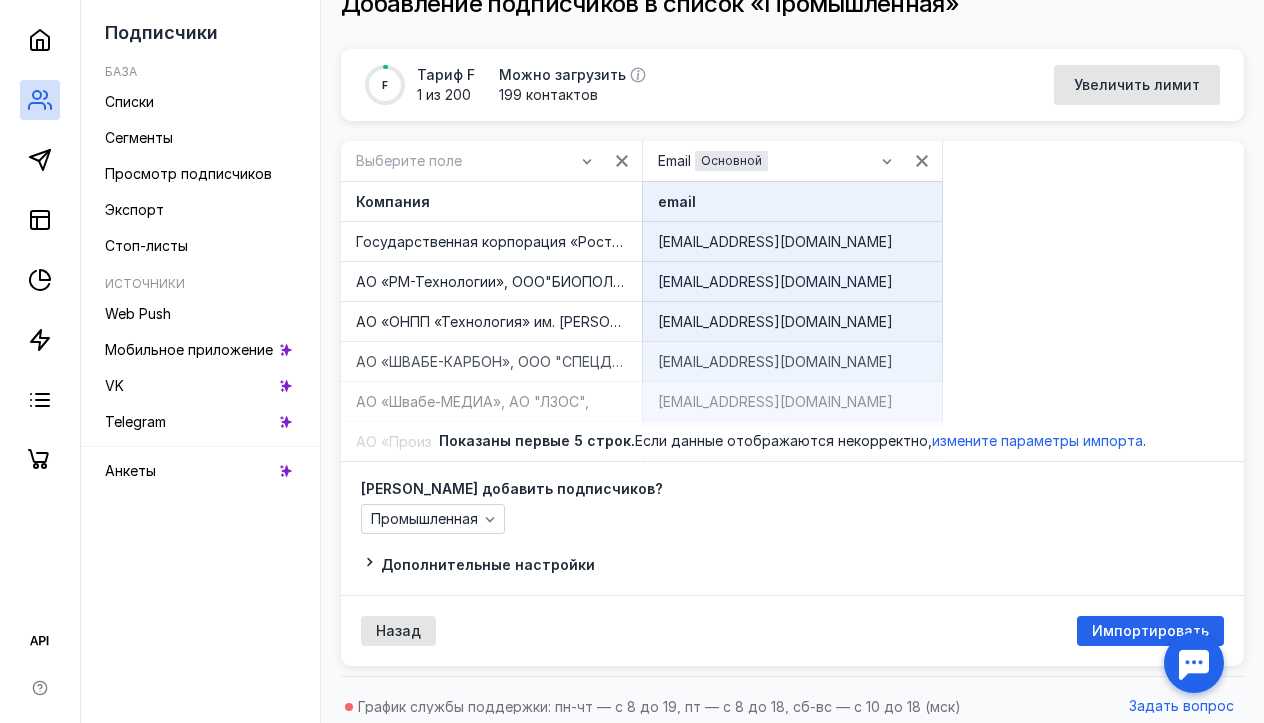 scroll, scrollTop: 162, scrollLeft: 0, axis: vertical 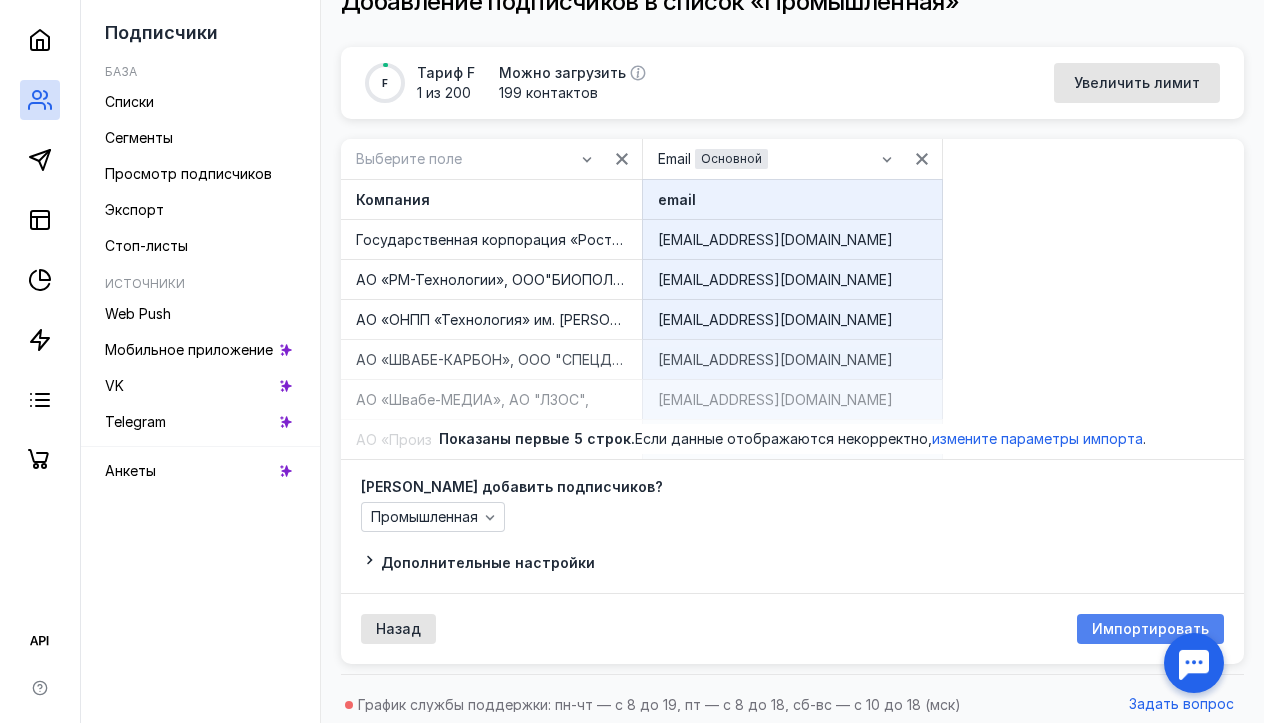 click on "Импортировать" at bounding box center (1150, 629) 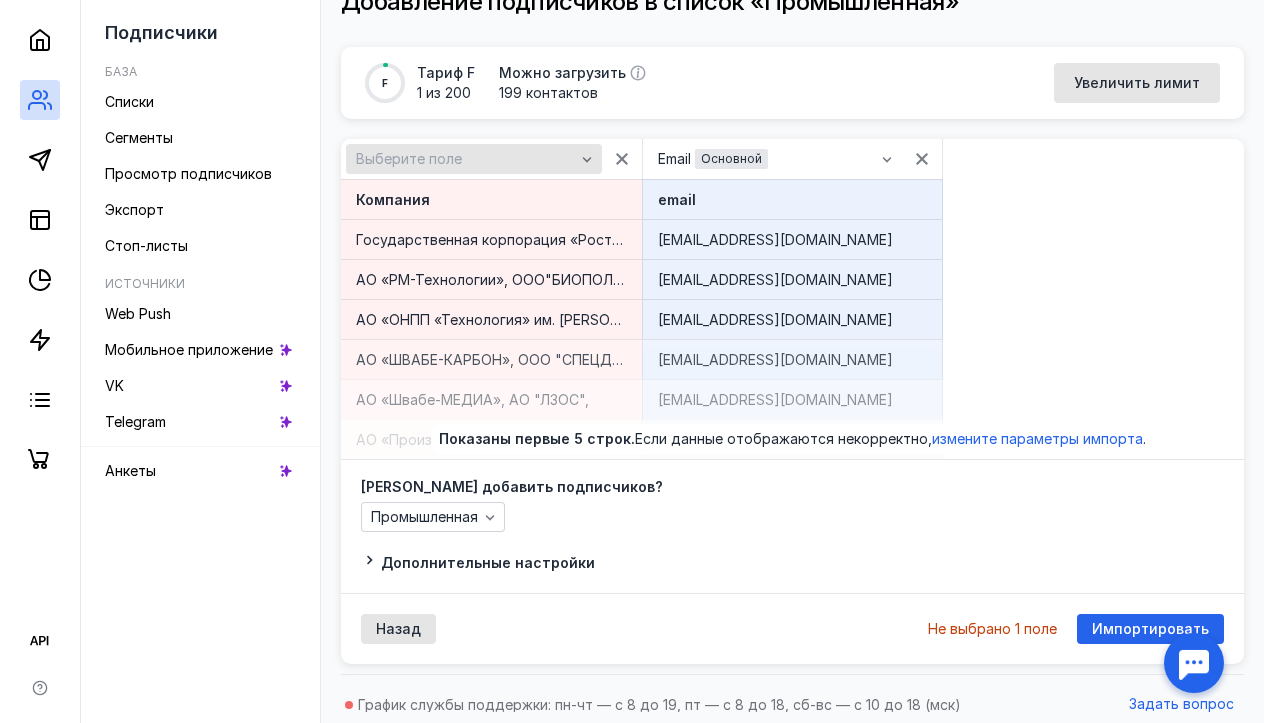 click on "Выберите поле" at bounding box center [465, 159] 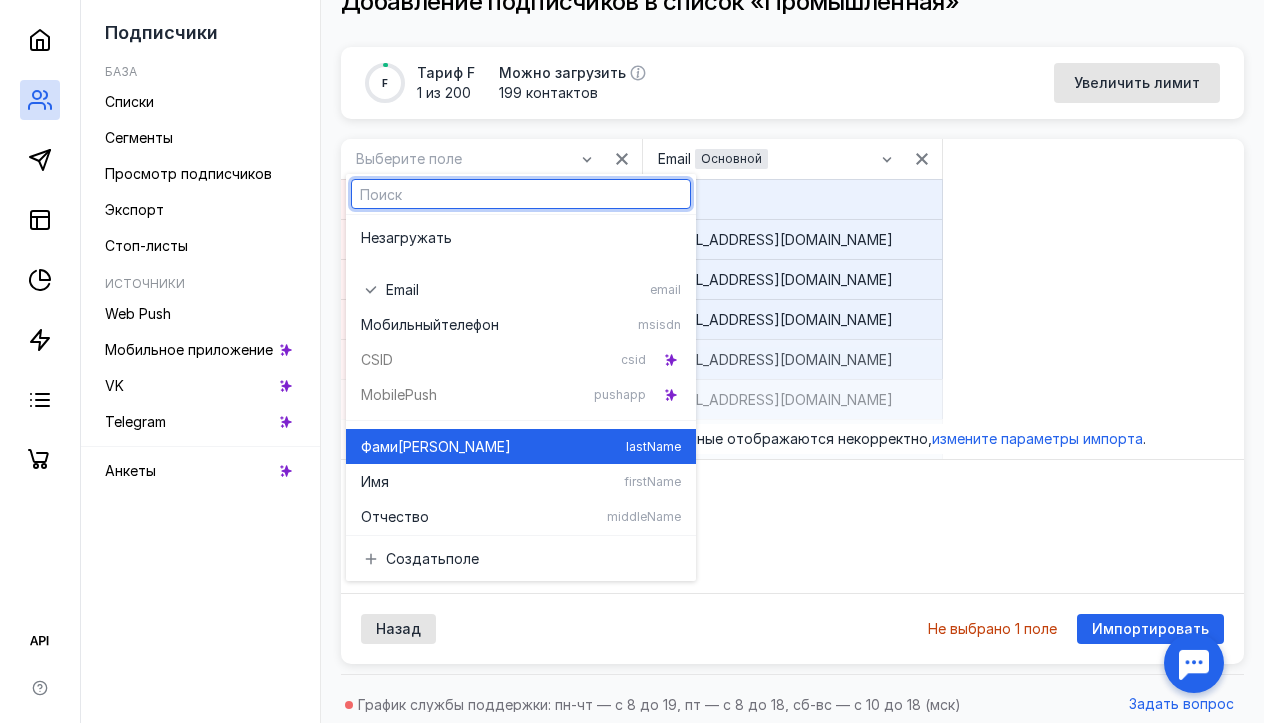 click on "Фами [PERSON_NAME] lastName" at bounding box center [521, 446] 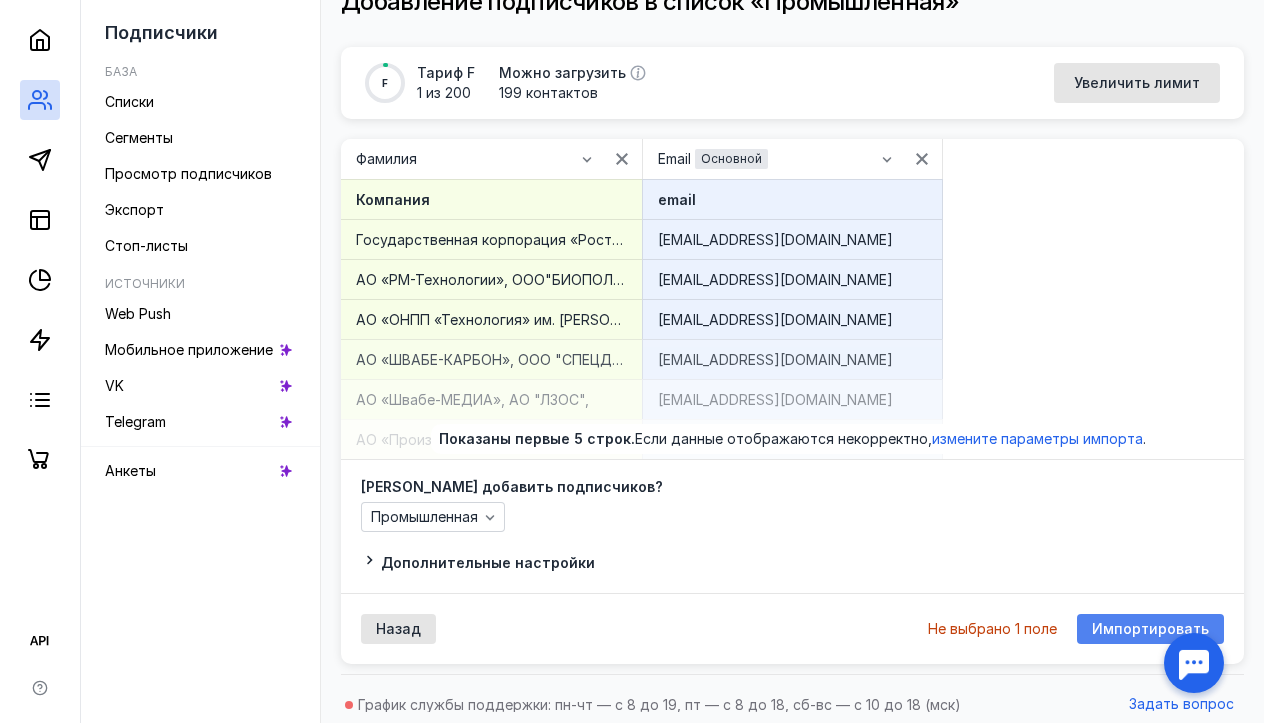 click on "Импортировать" at bounding box center (1150, 629) 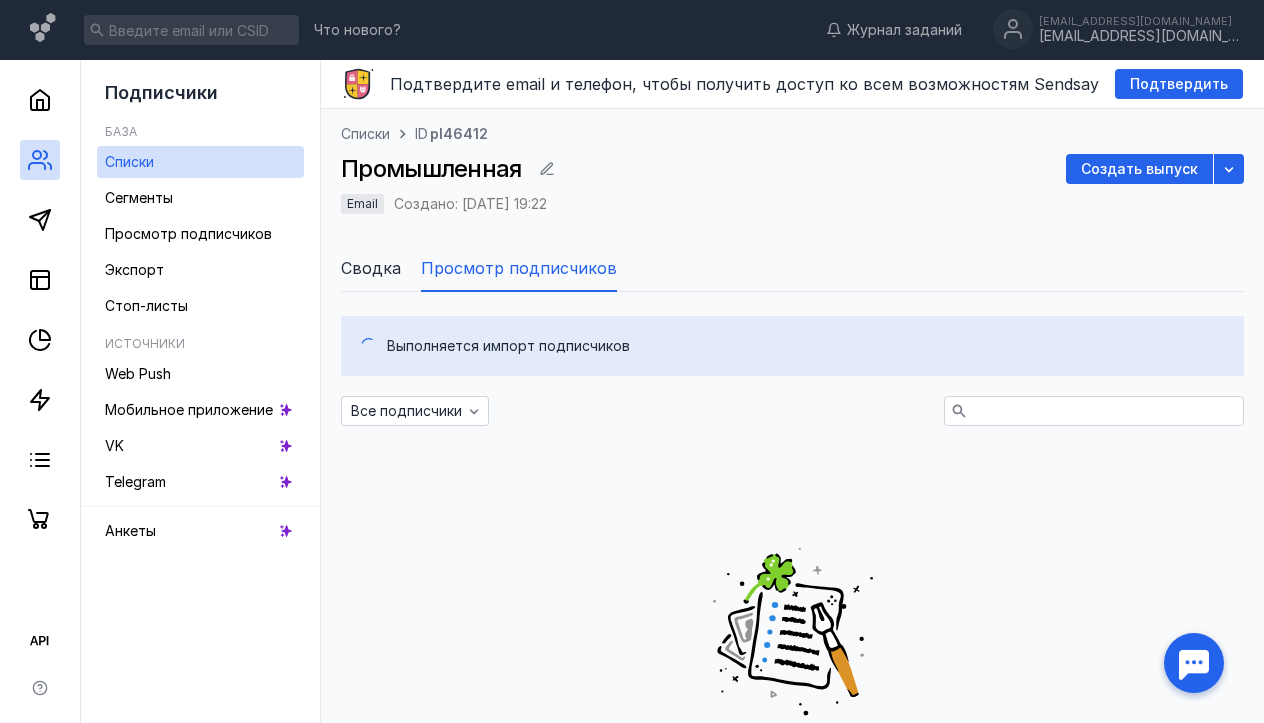 scroll, scrollTop: 0, scrollLeft: 0, axis: both 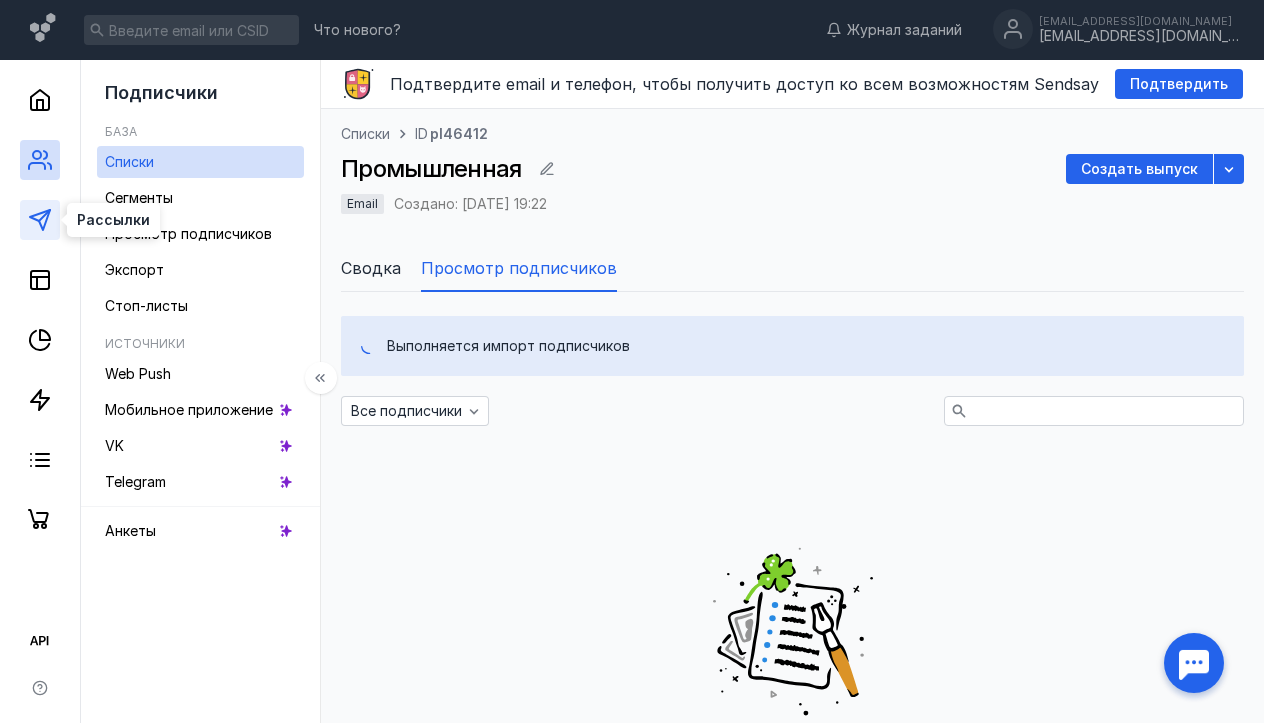 click 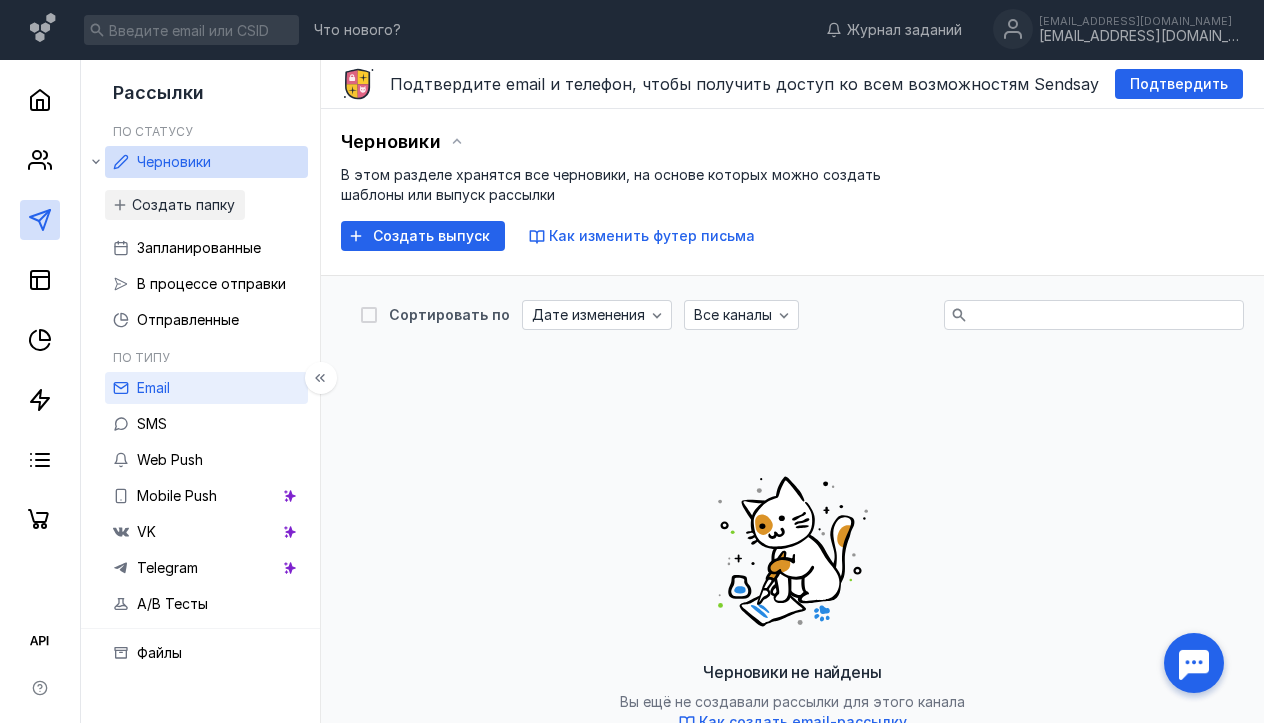 click on "Email" at bounding box center [206, 388] 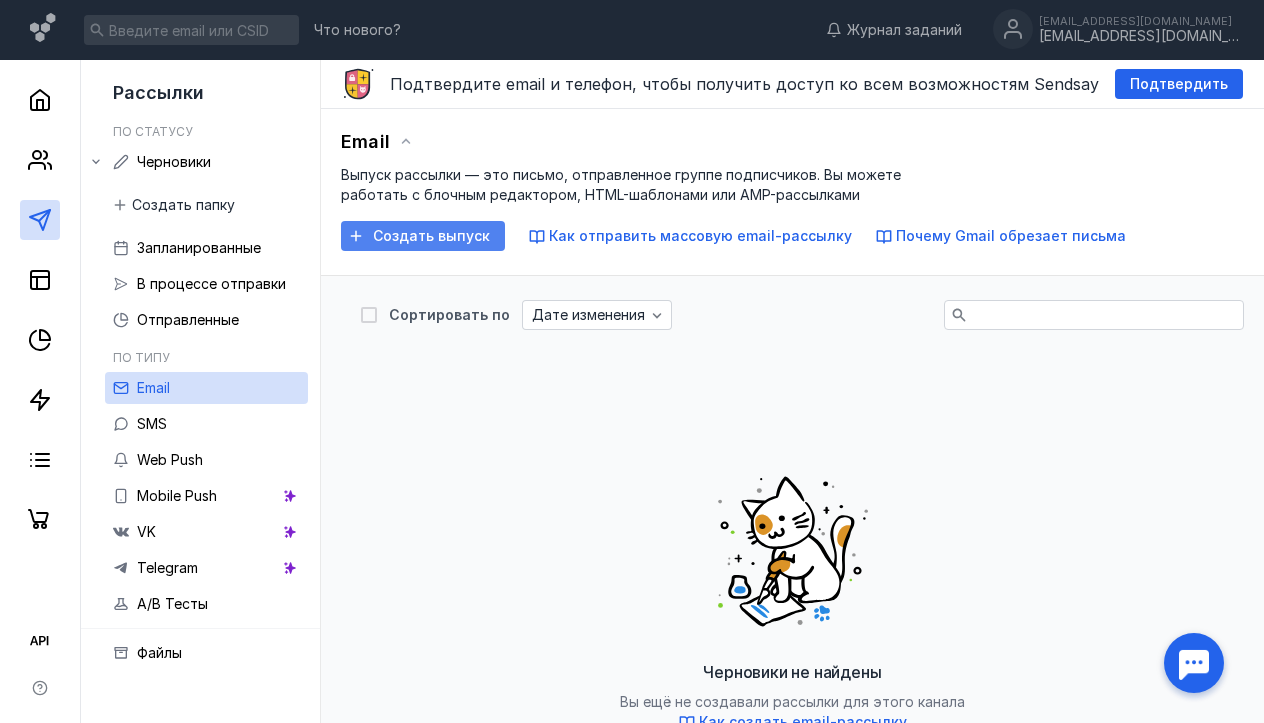 click on "Создать выпуск" at bounding box center [431, 236] 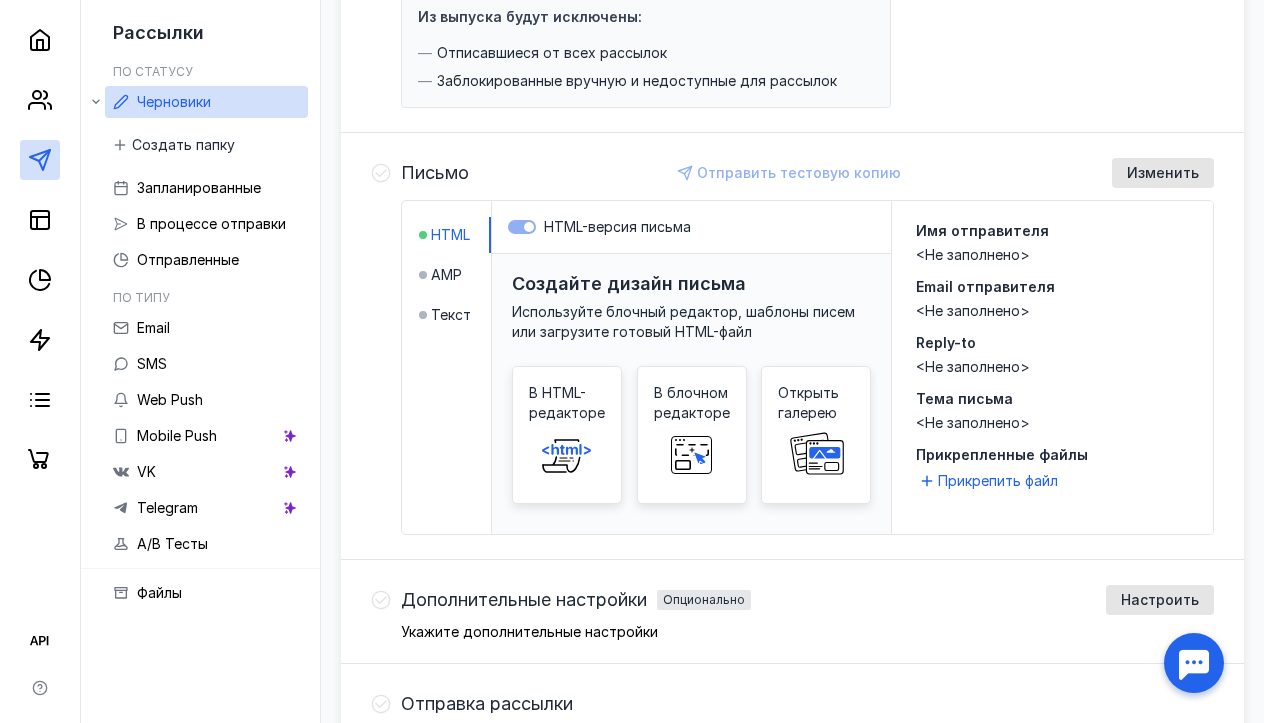 scroll, scrollTop: 370, scrollLeft: 0, axis: vertical 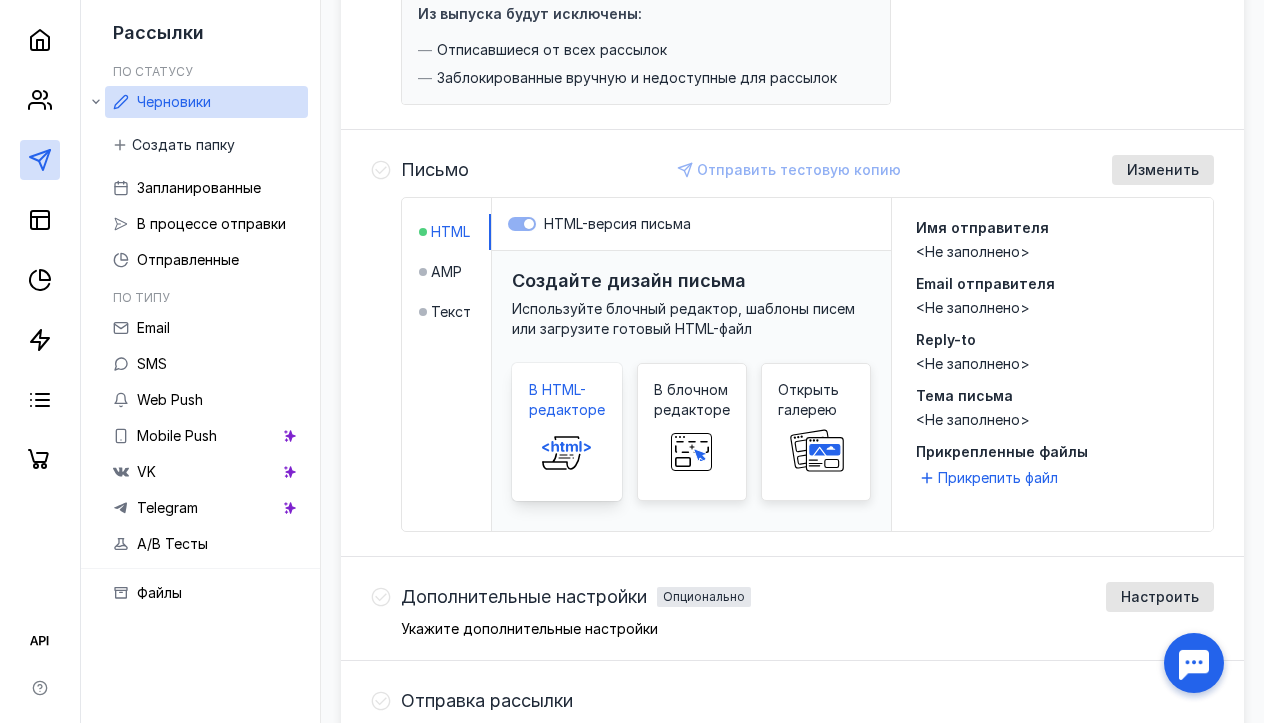 click on "В HTML-редакторе" at bounding box center (567, 400) 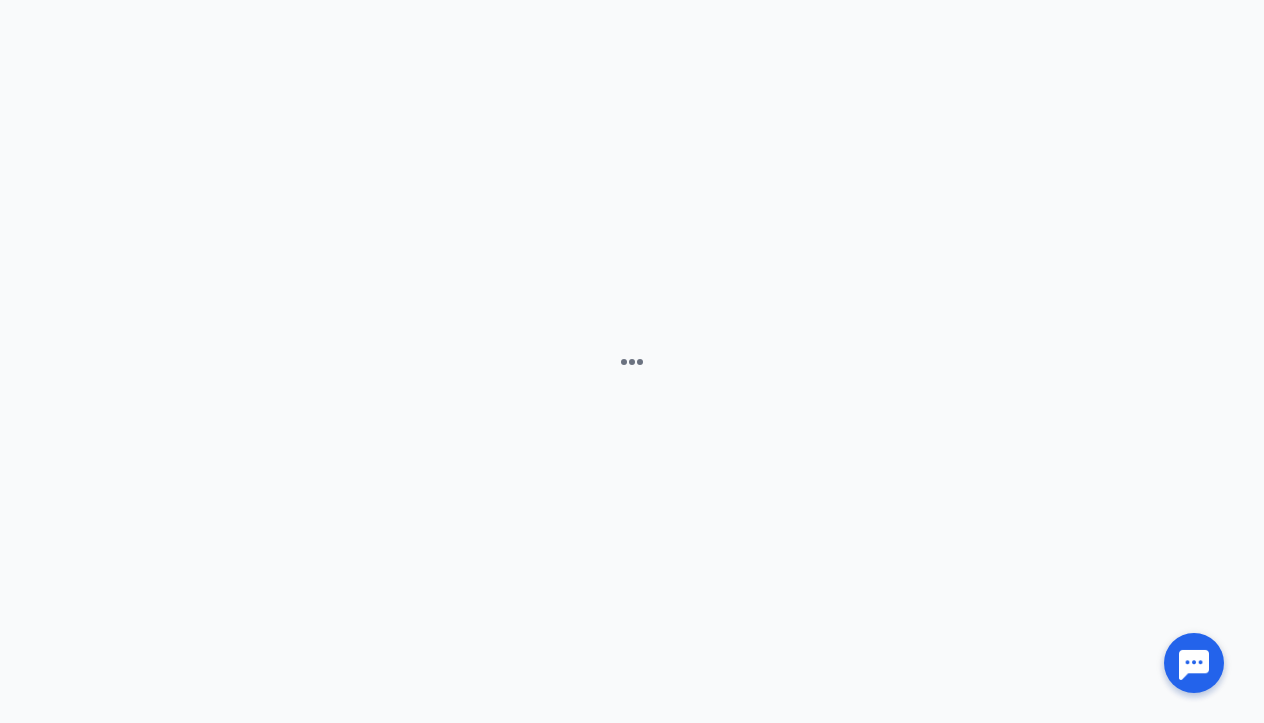scroll, scrollTop: 0, scrollLeft: 0, axis: both 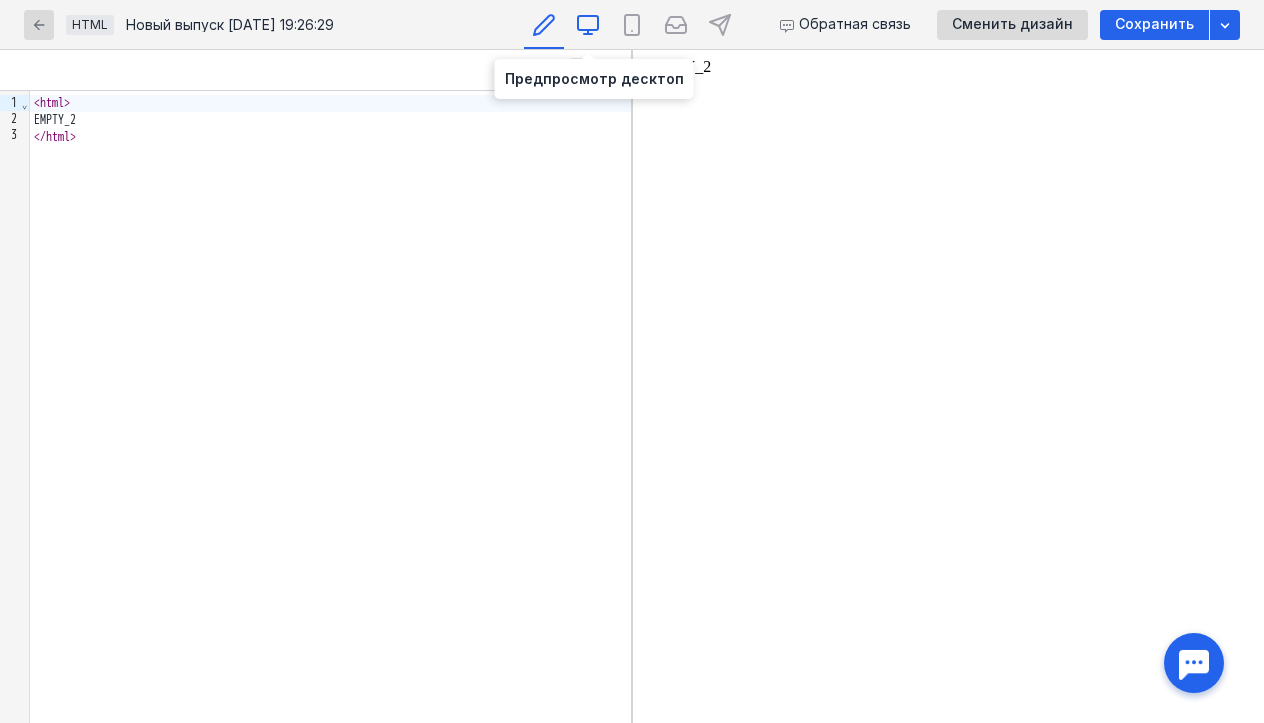 click 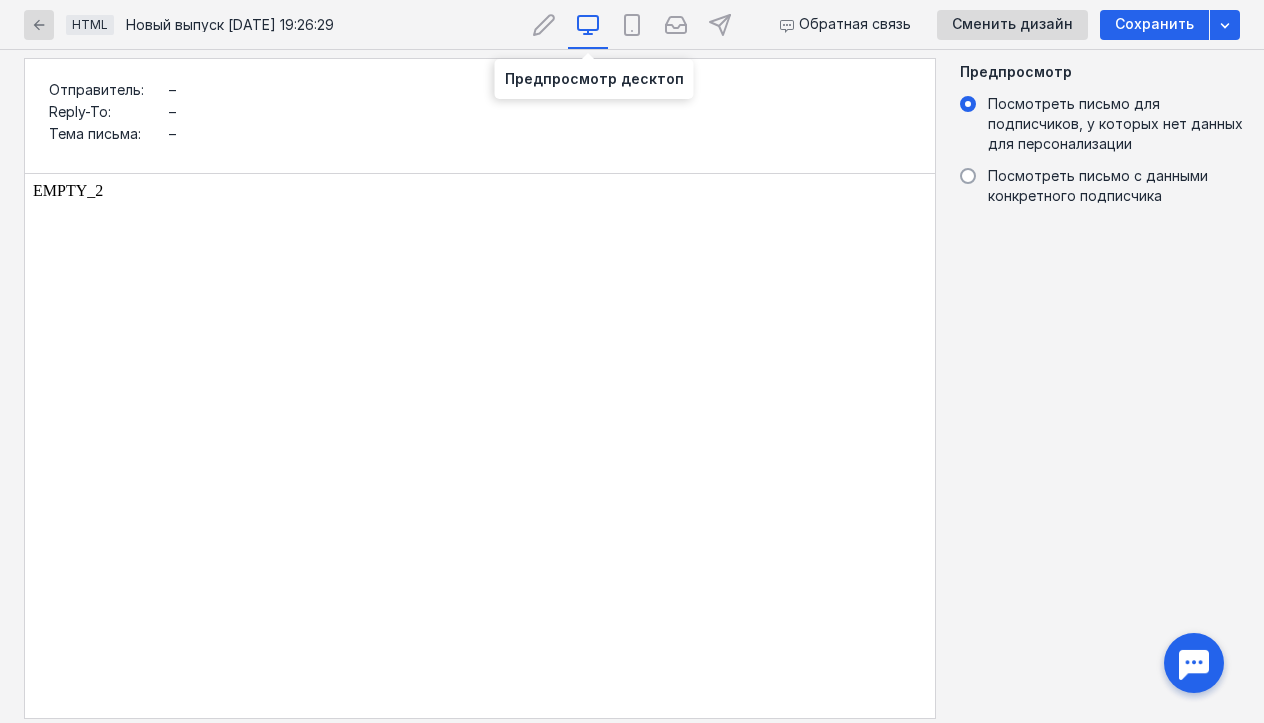 scroll, scrollTop: 0, scrollLeft: 0, axis: both 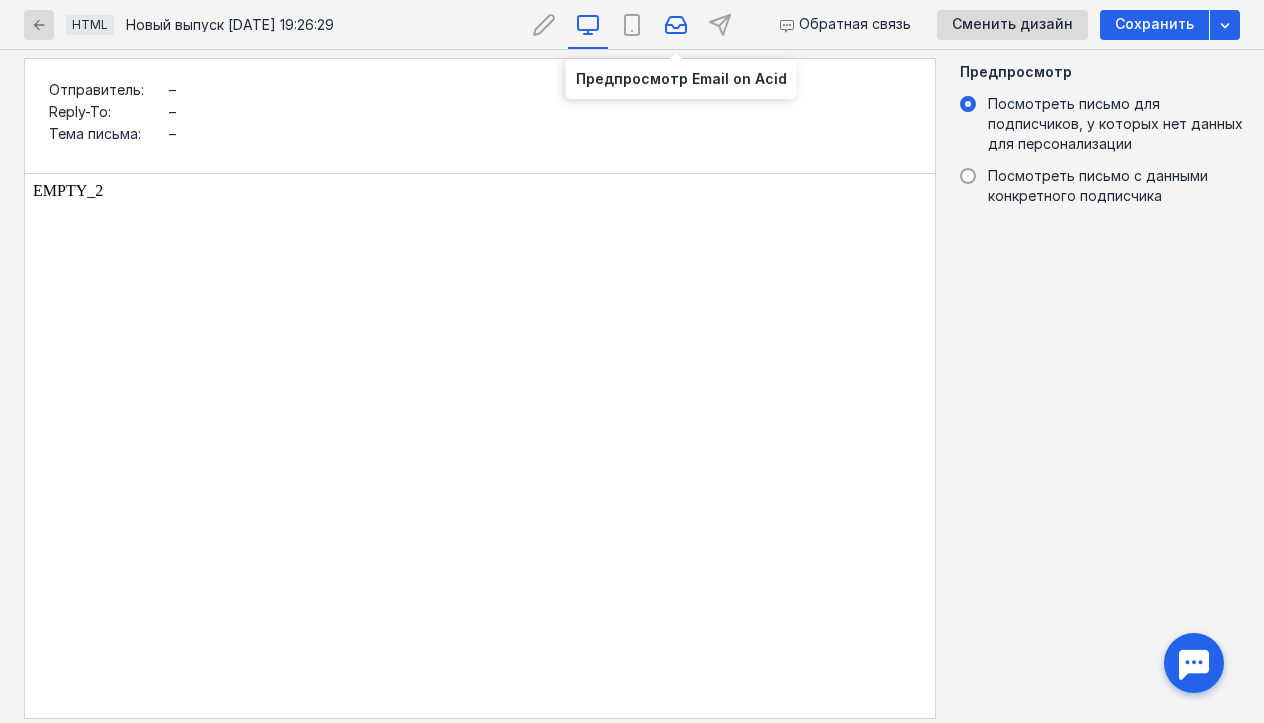 click 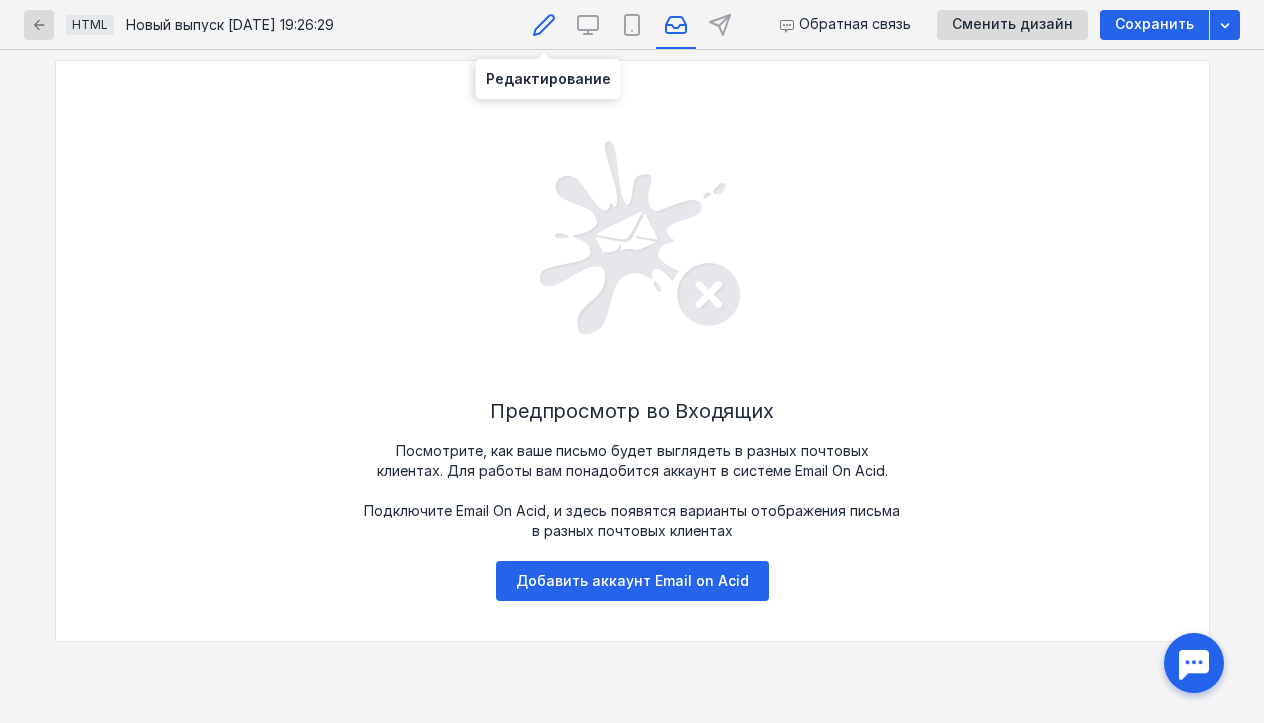 click 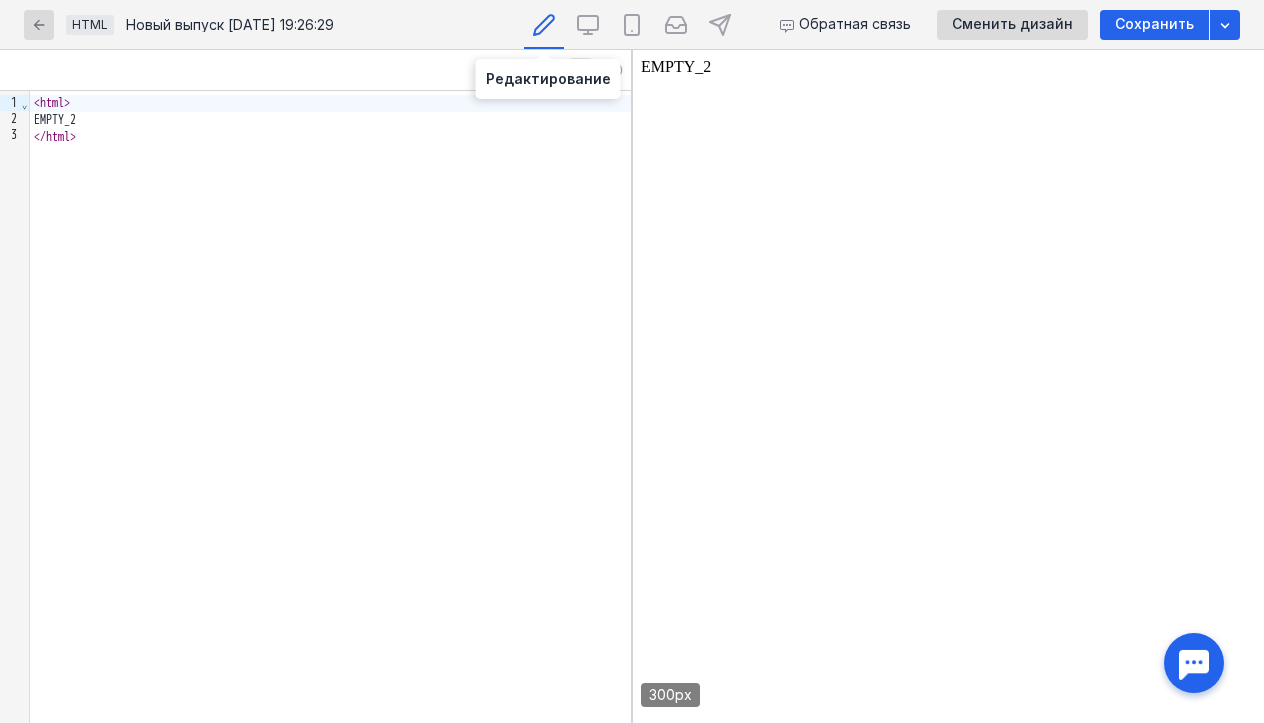 scroll, scrollTop: 0, scrollLeft: 0, axis: both 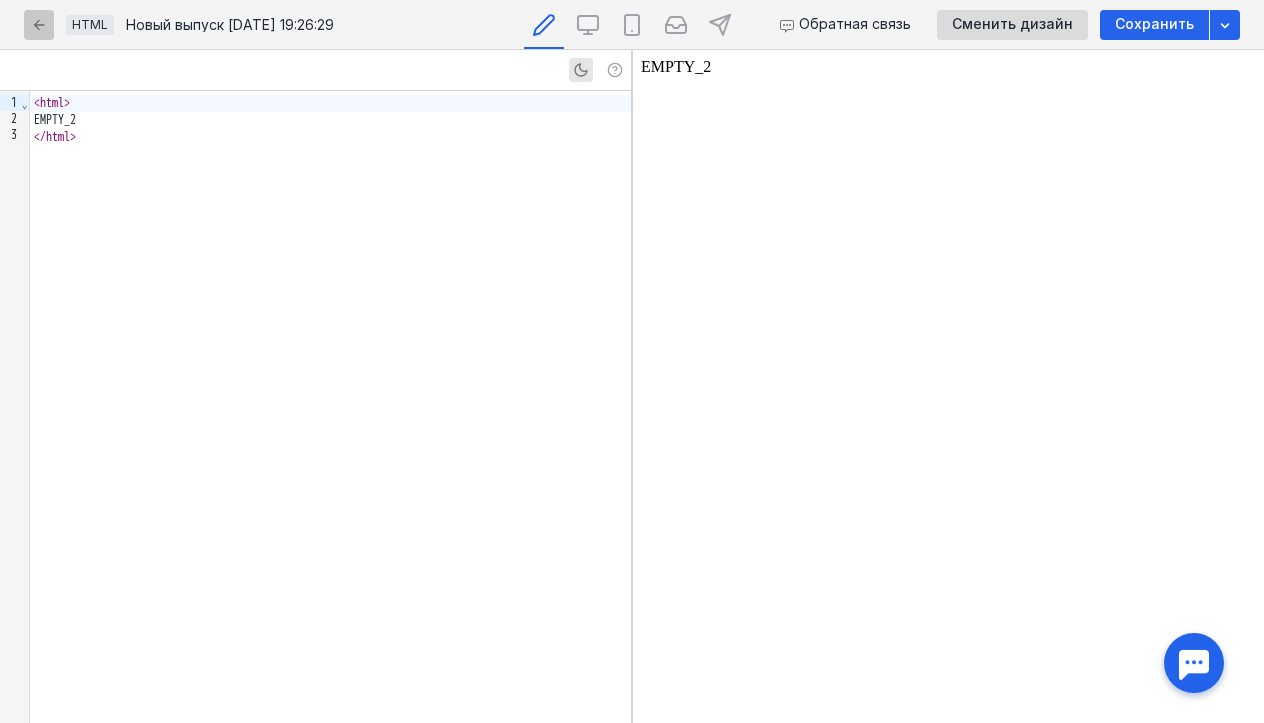 click 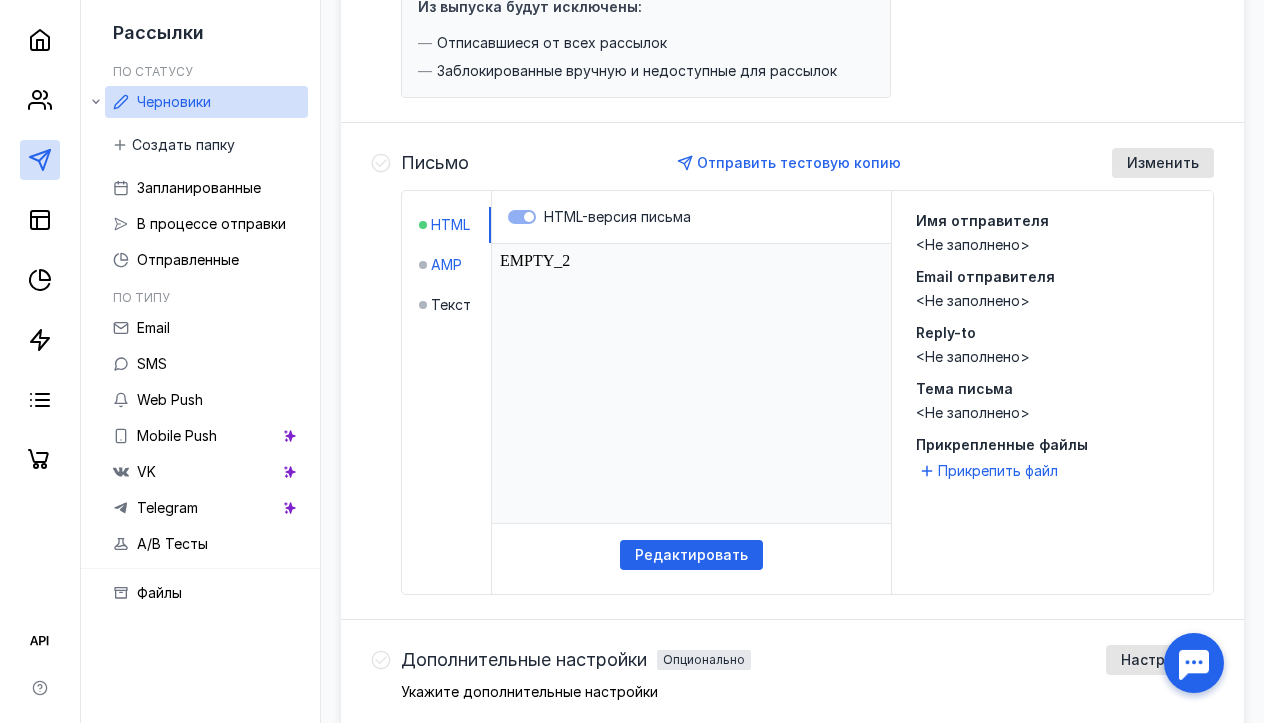 click on "AMP" at bounding box center [446, 265] 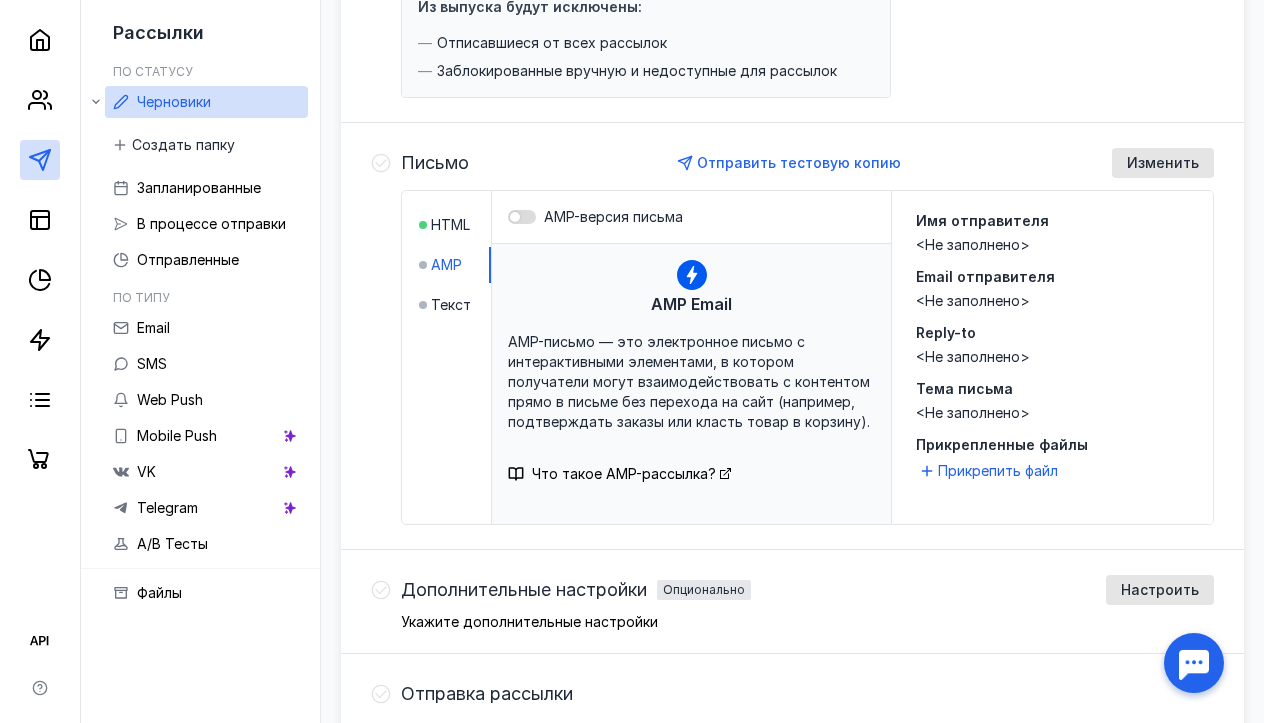 click at bounding box center (515, 217) 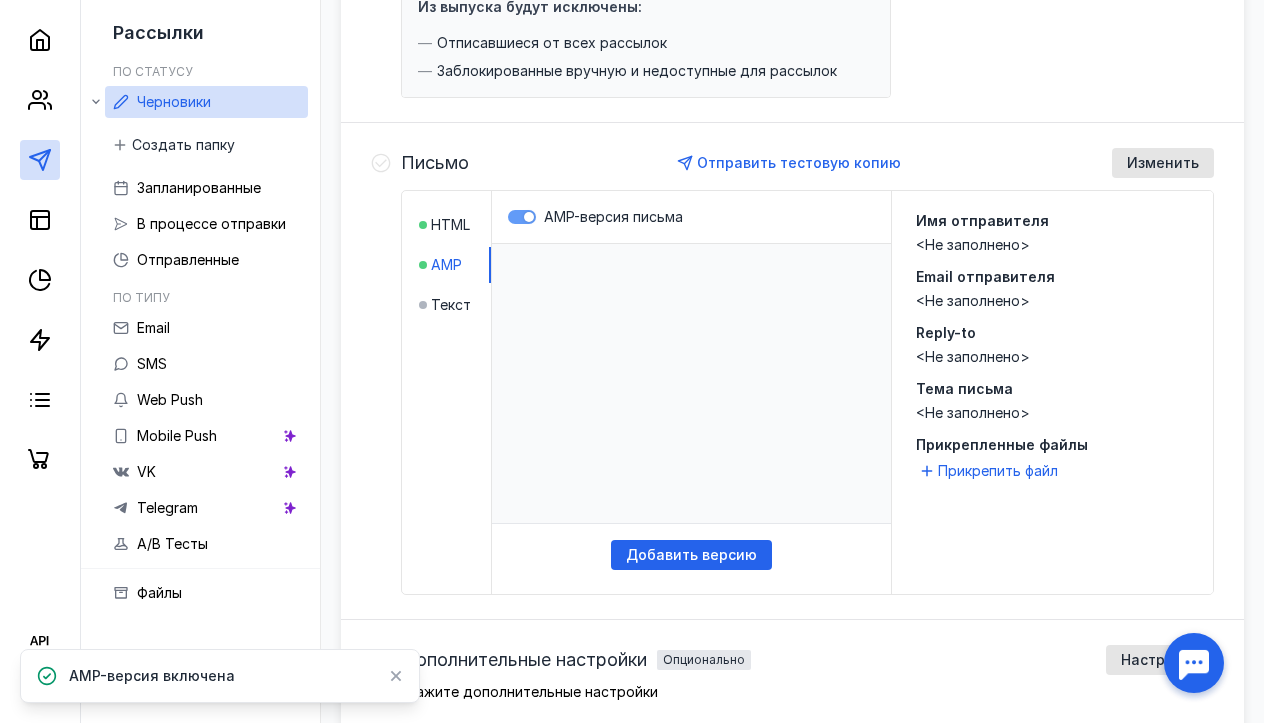 scroll, scrollTop: 0, scrollLeft: 0, axis: both 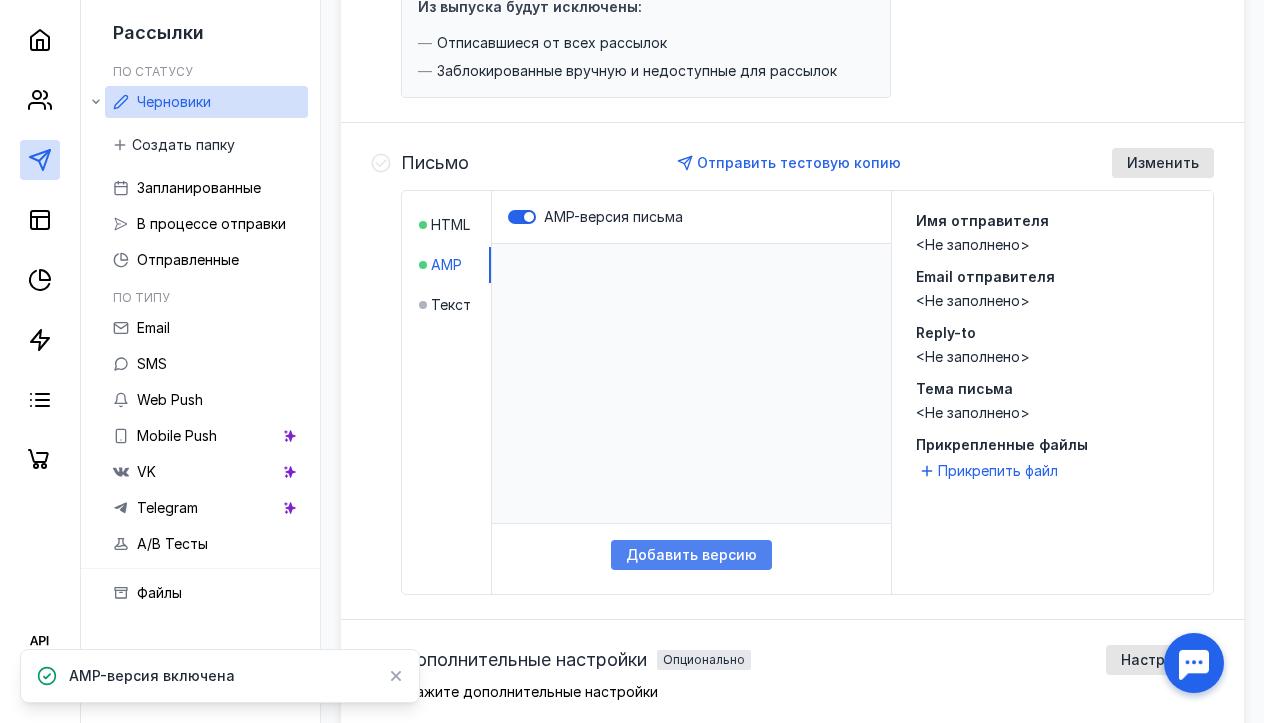 click on "Добавить версию" at bounding box center [691, 555] 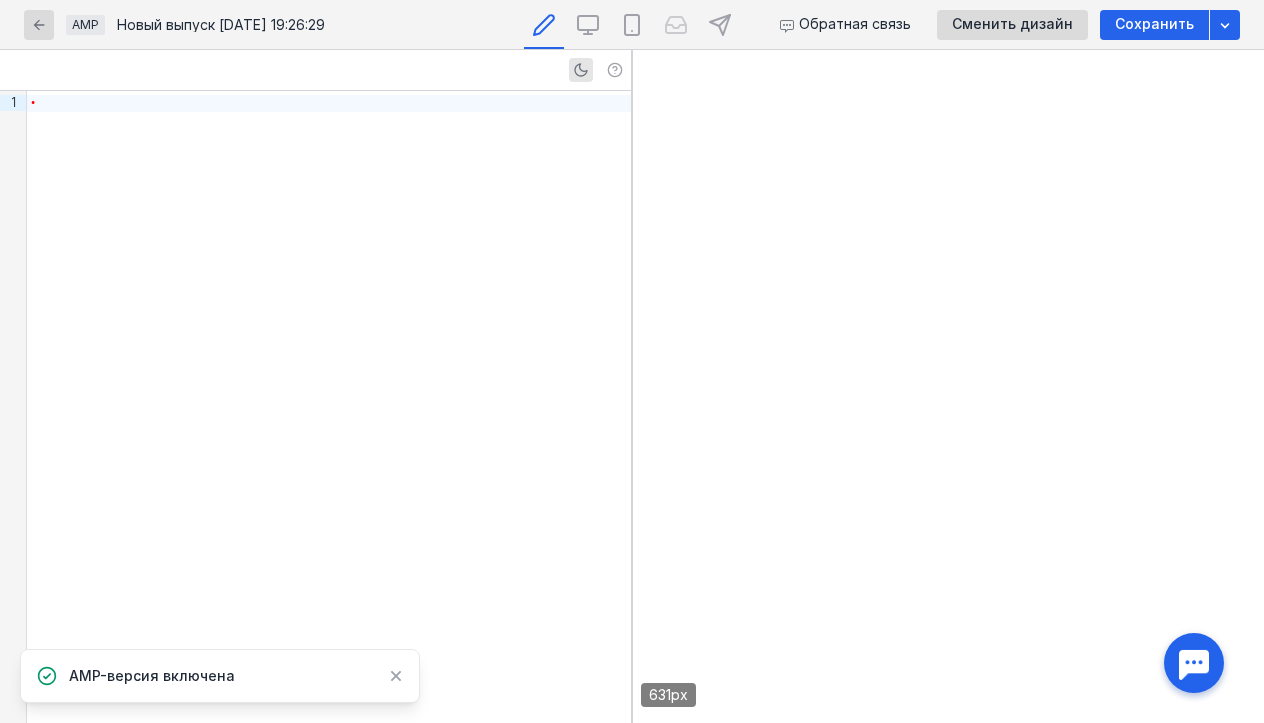scroll, scrollTop: 0, scrollLeft: 0, axis: both 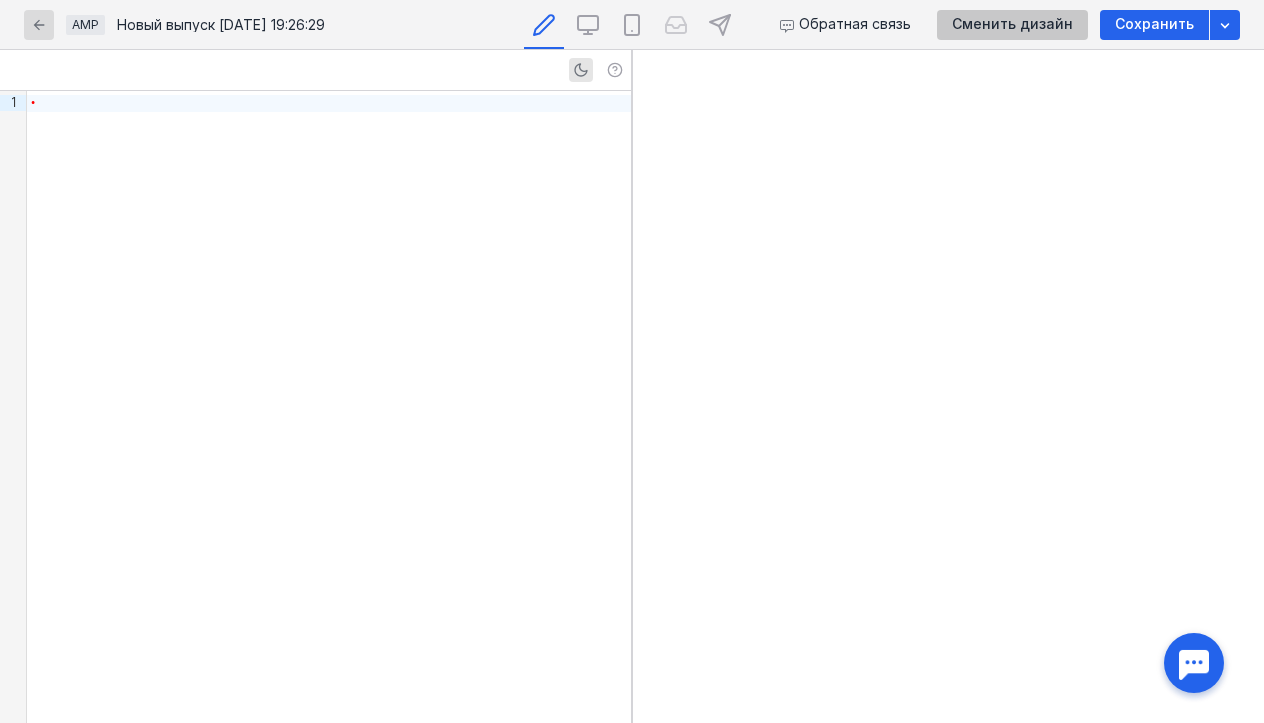 click on "Сменить дизайн" at bounding box center [1012, 24] 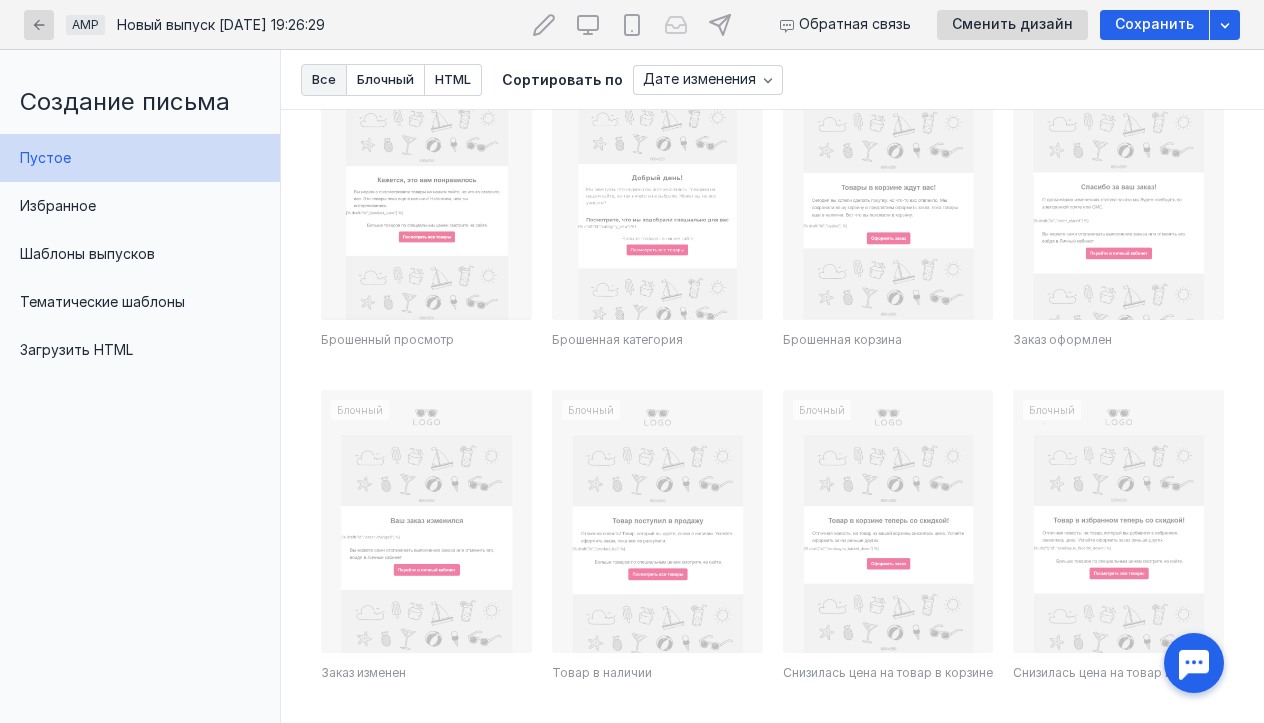 scroll, scrollTop: 1234, scrollLeft: 0, axis: vertical 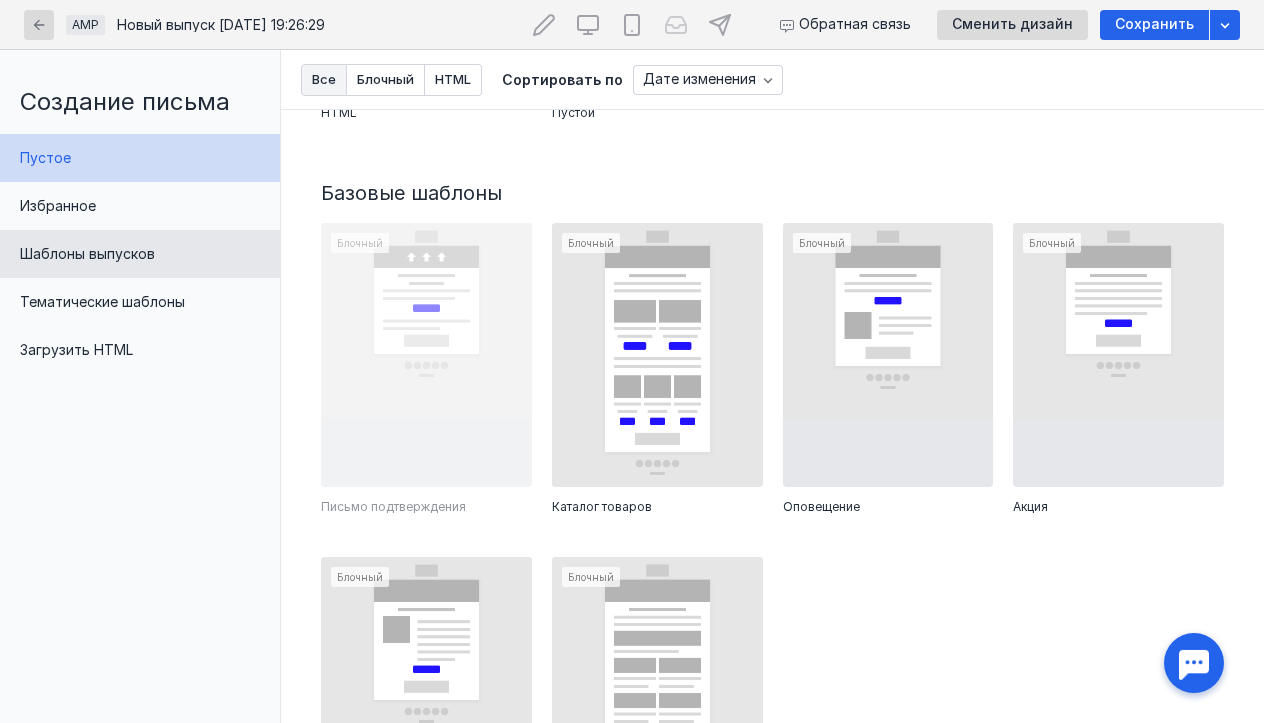 click on "Шаблоны выпусков" at bounding box center [87, 253] 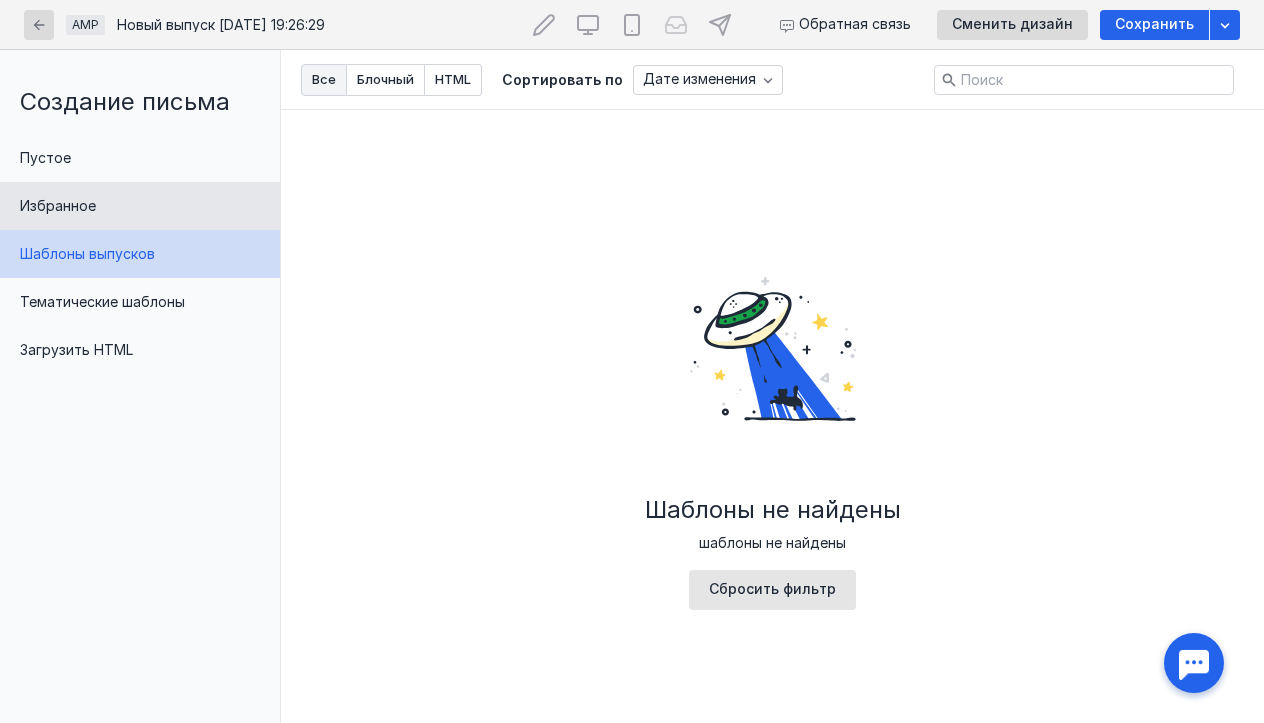 click on "Избранное" at bounding box center (58, 205) 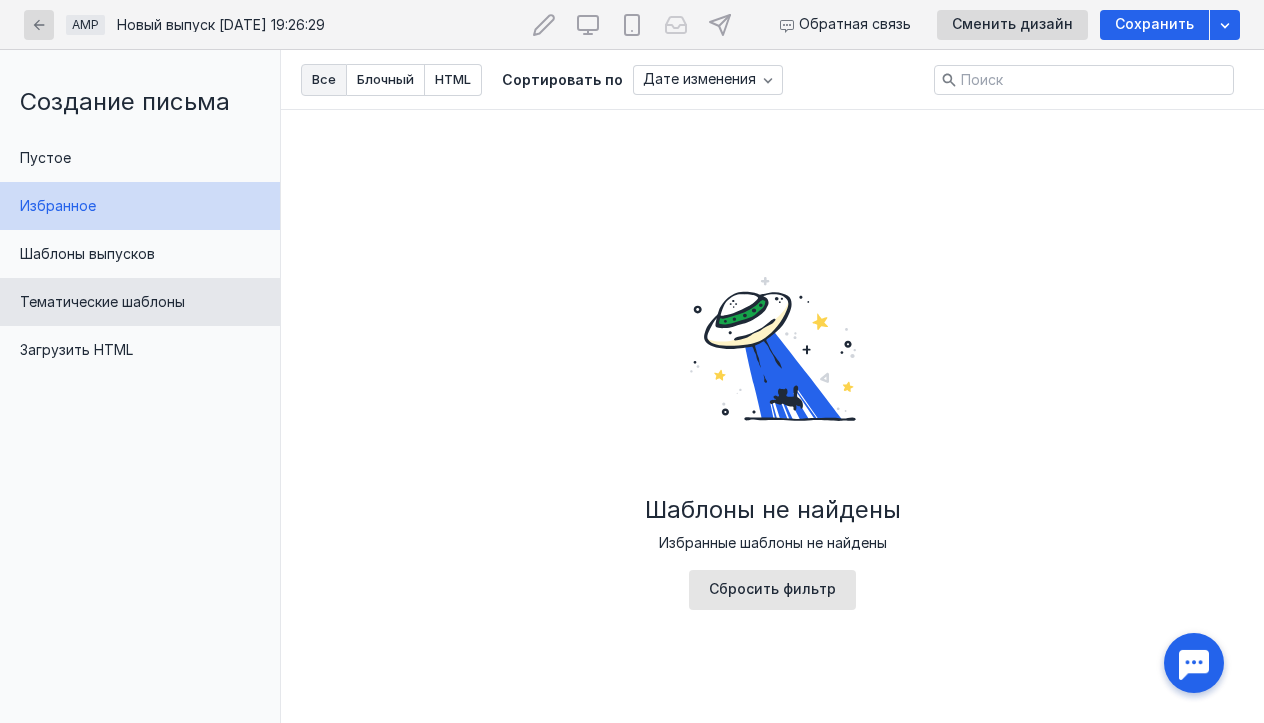 click on "Тематические шаблоны" at bounding box center (102, 301) 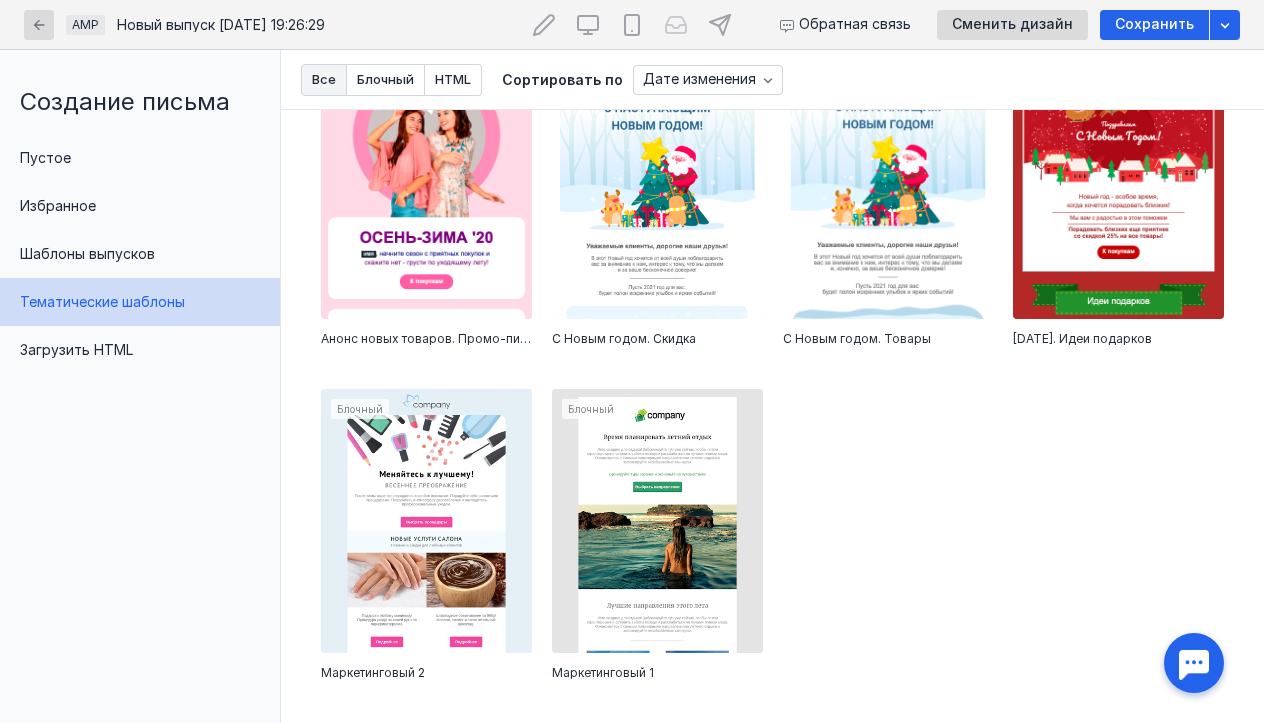 scroll, scrollTop: 2115, scrollLeft: 0, axis: vertical 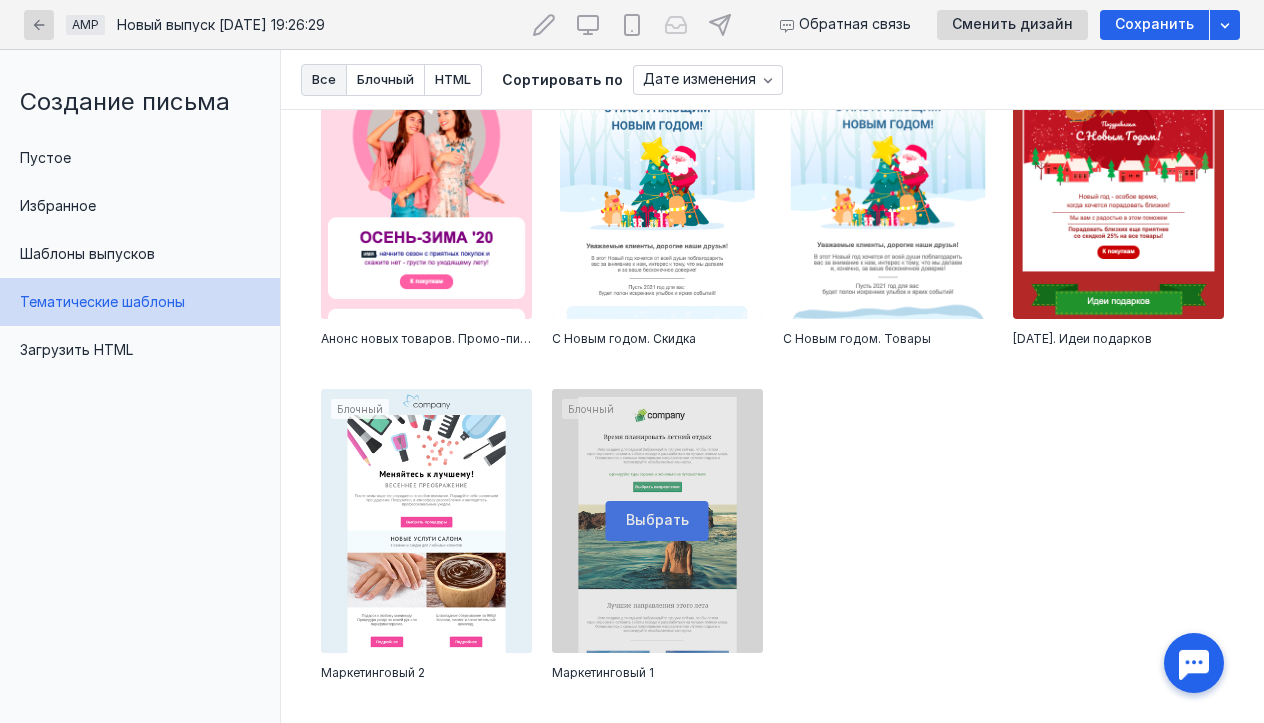 click at bounding box center (657, 520) 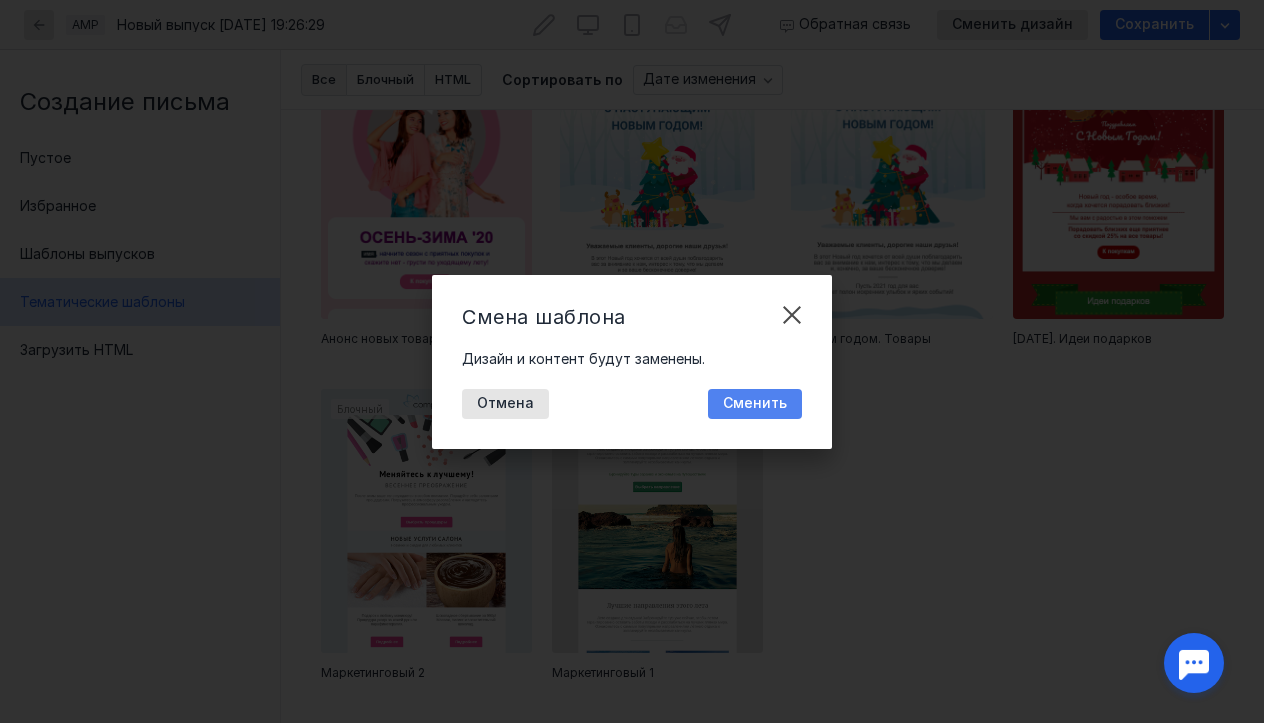 click on "Сменить" at bounding box center [755, 404] 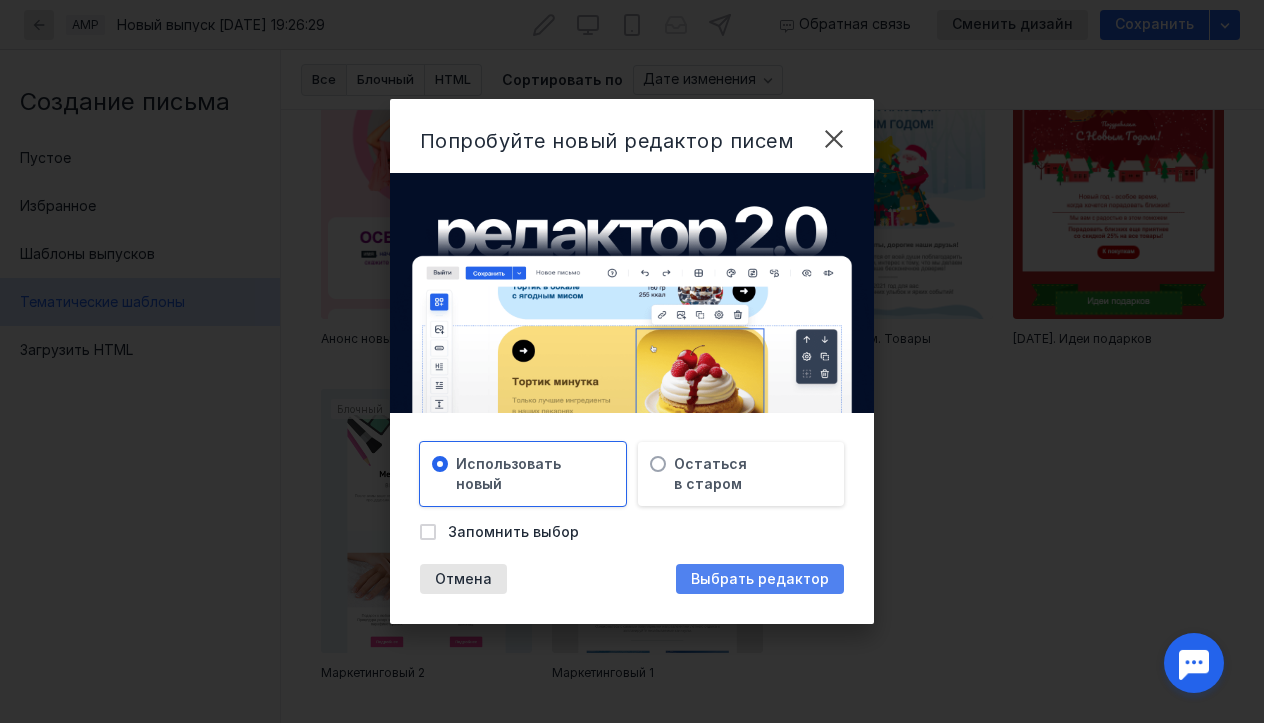 click on "Выбрать редактор" at bounding box center [760, 579] 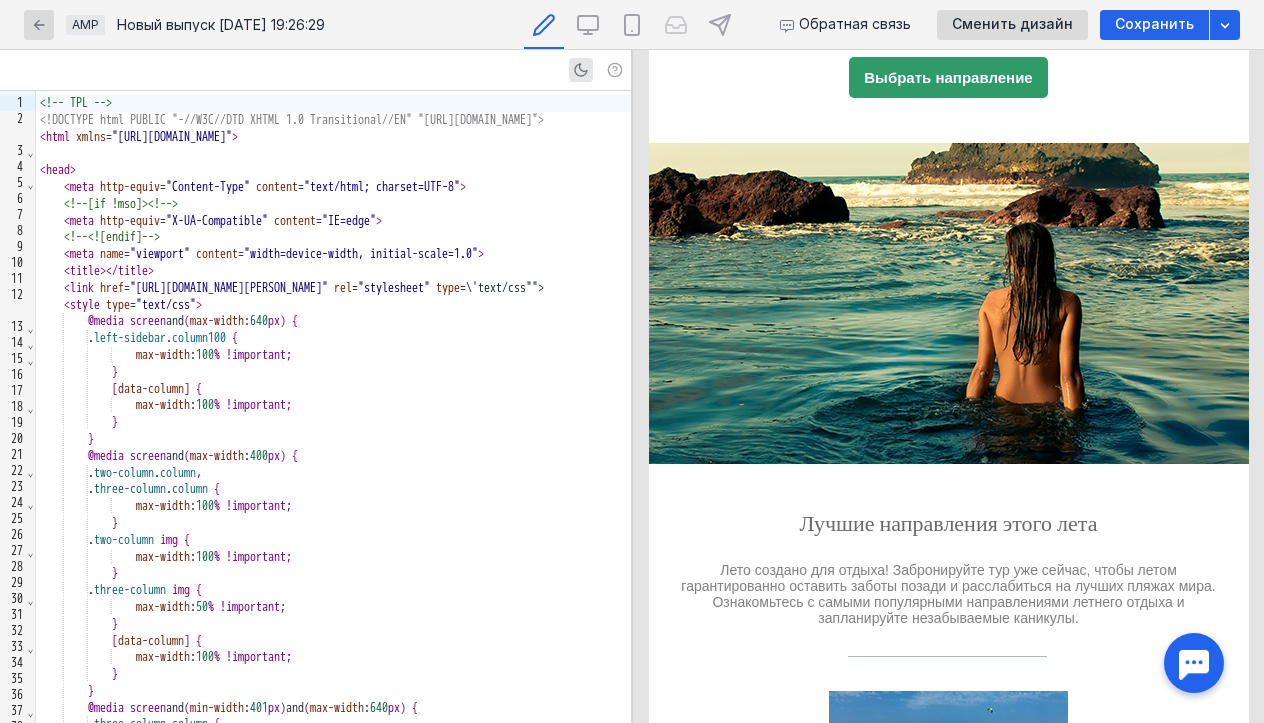 scroll, scrollTop: 343, scrollLeft: 0, axis: vertical 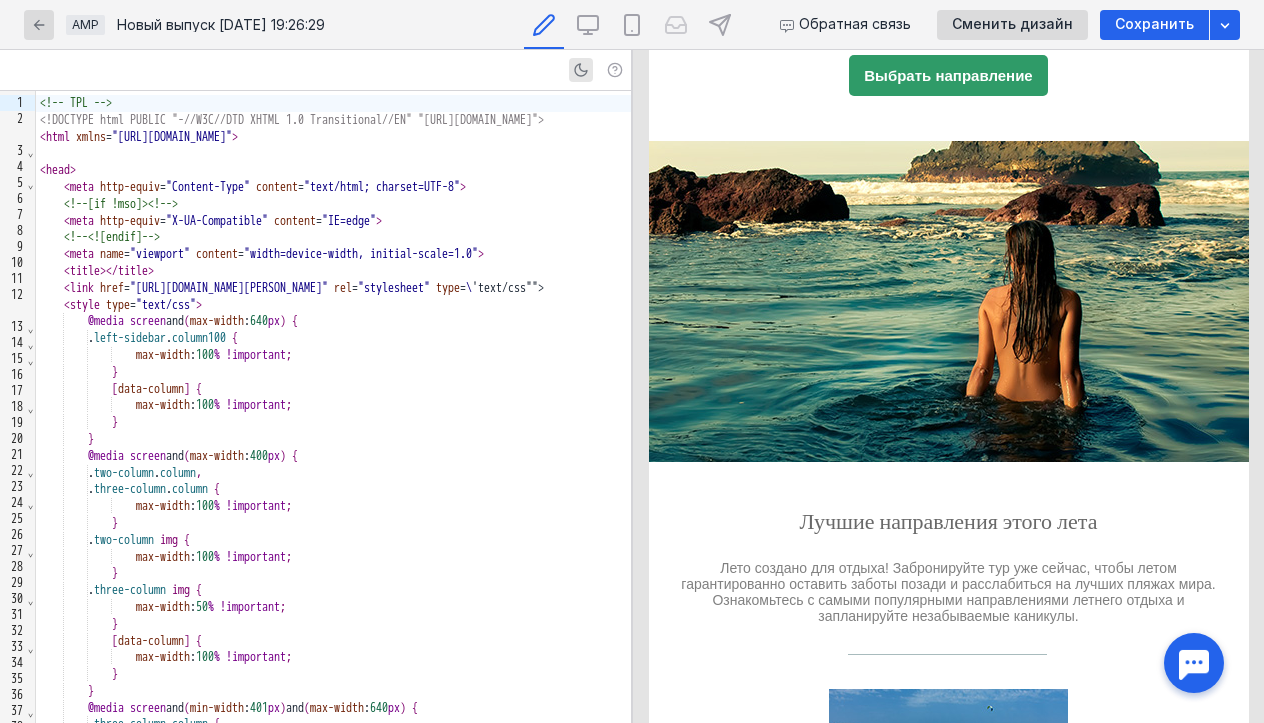 click at bounding box center (949, 301) 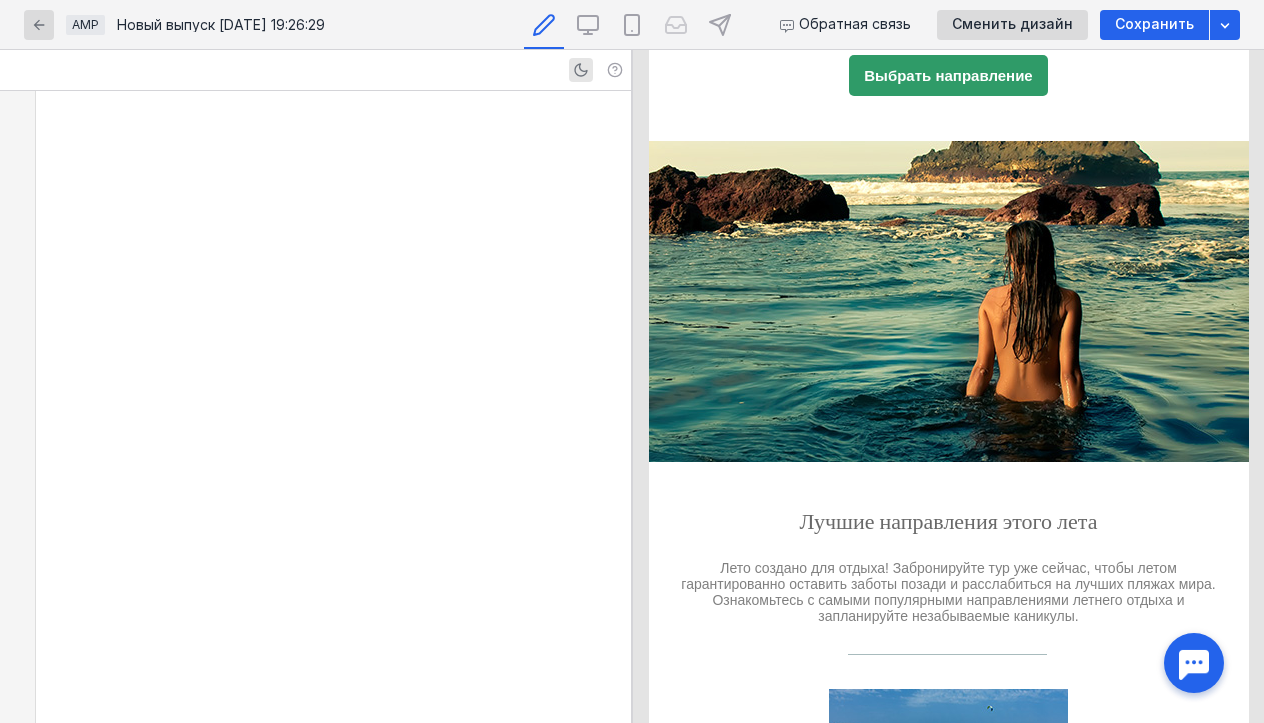 scroll, scrollTop: 4431, scrollLeft: 0, axis: vertical 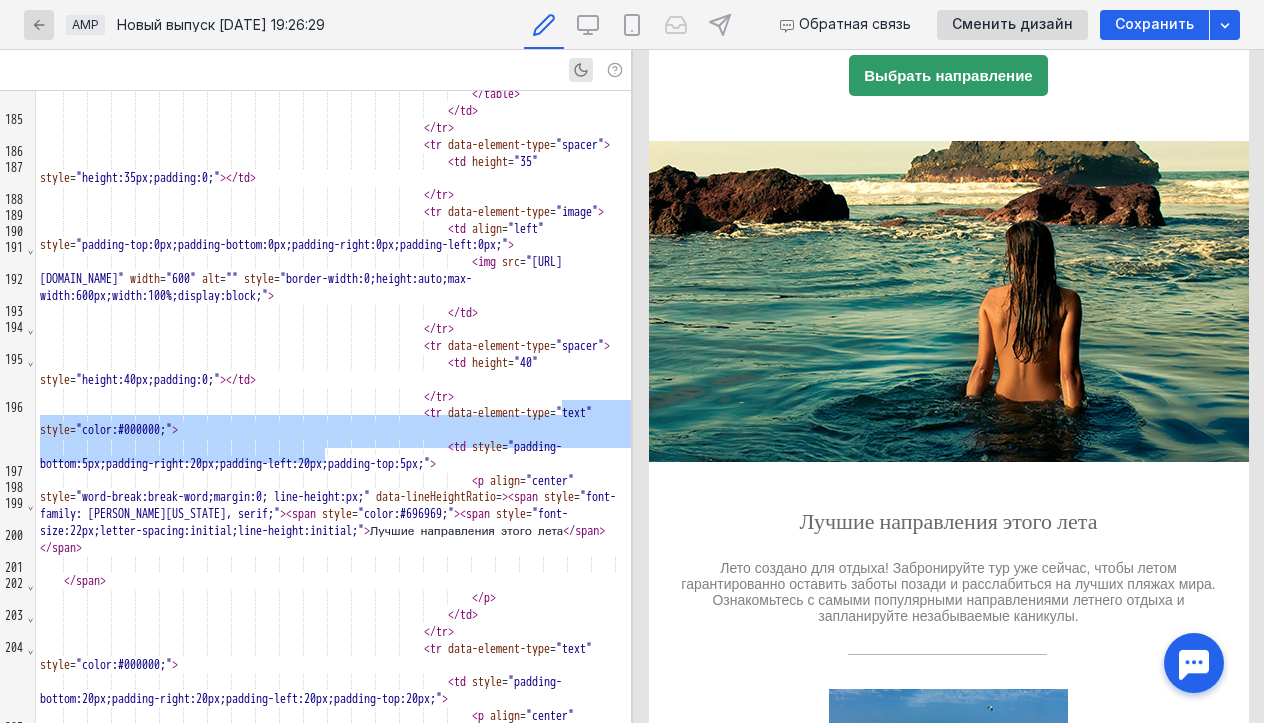 click at bounding box center [949, 301] 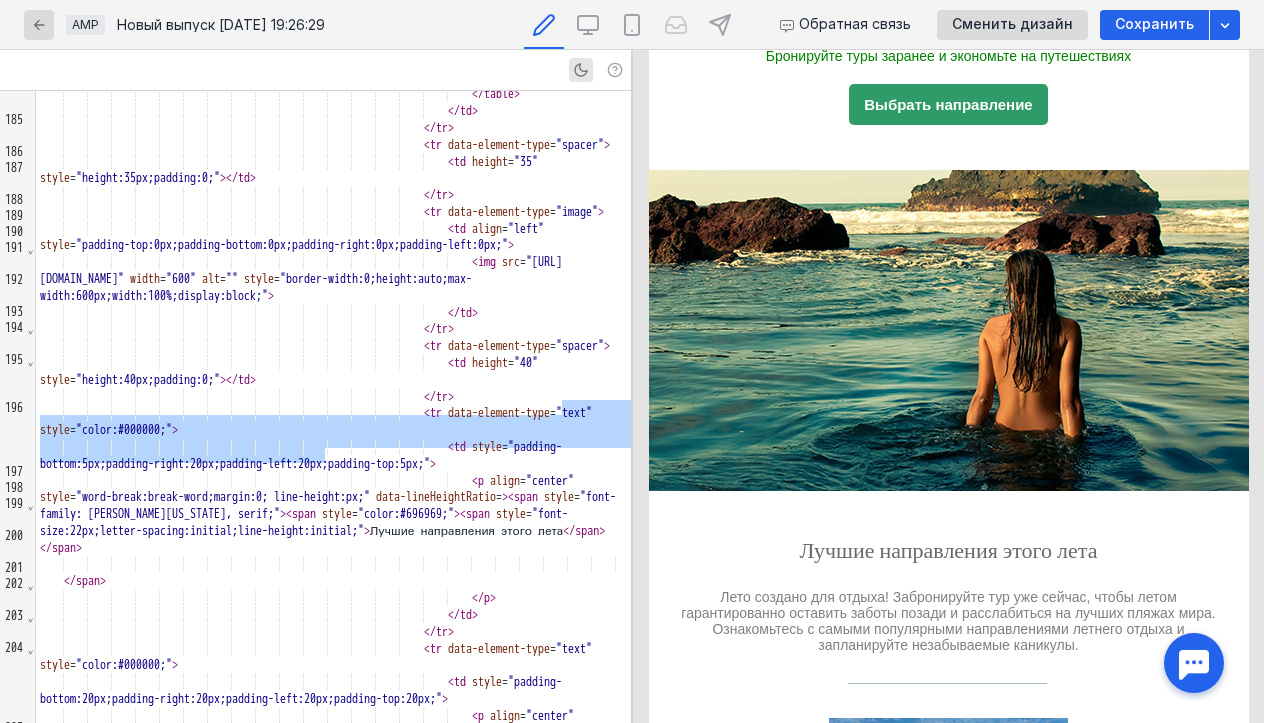 scroll, scrollTop: 313, scrollLeft: 0, axis: vertical 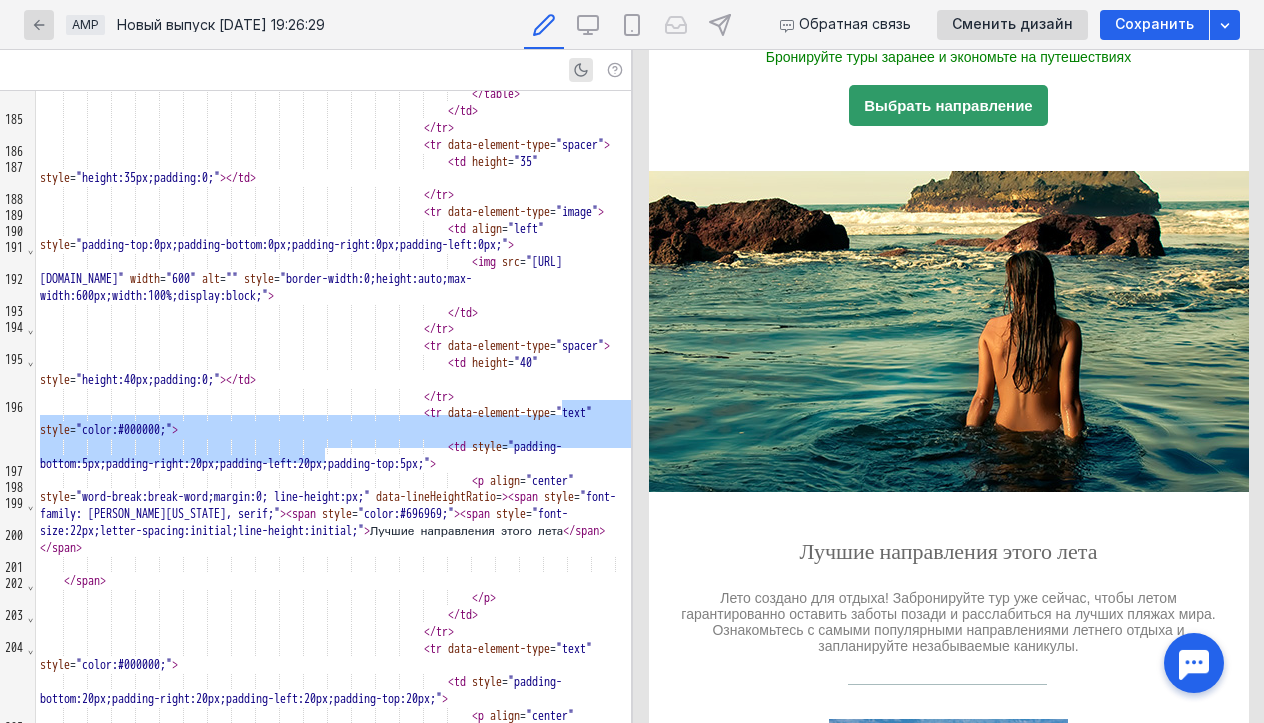 click on ""border-width:0;height:auto;max-width:600px;width:100%;display:block;"" at bounding box center (256, 287) 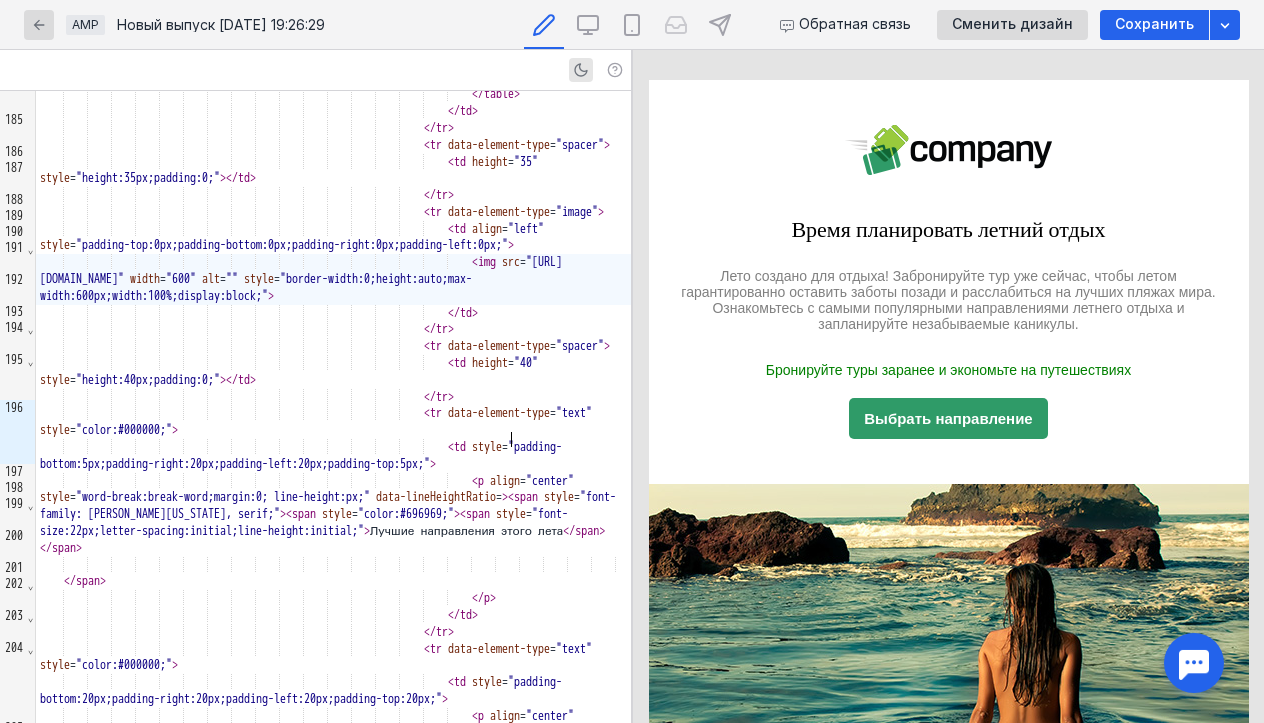 scroll, scrollTop: 0, scrollLeft: 0, axis: both 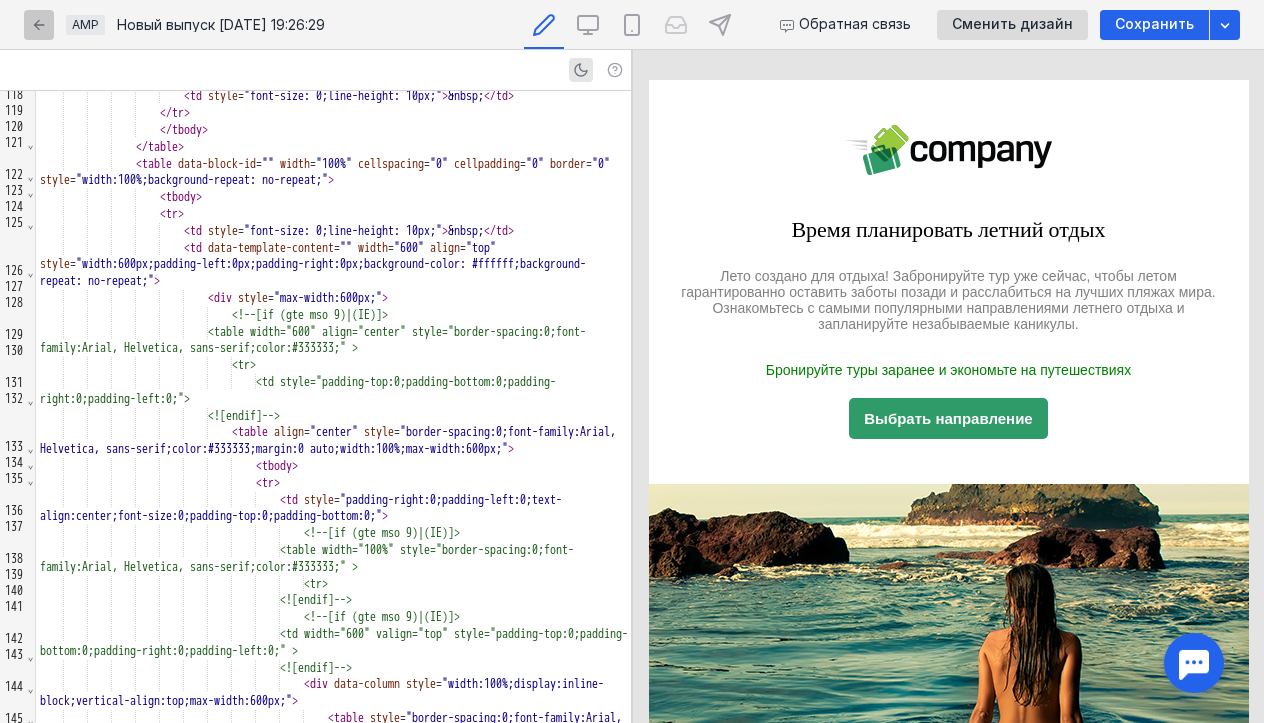 click 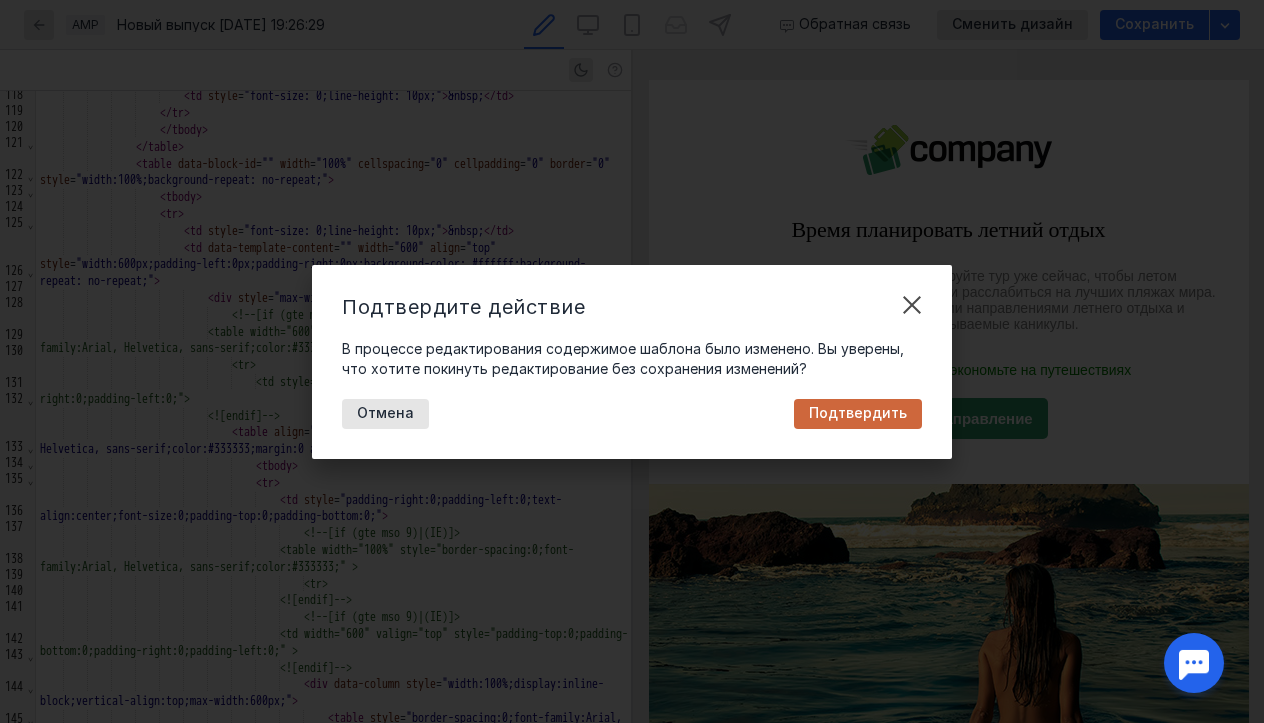 drag, startPoint x: 848, startPoint y: 405, endPoint x: 356, endPoint y: 262, distance: 512.3602 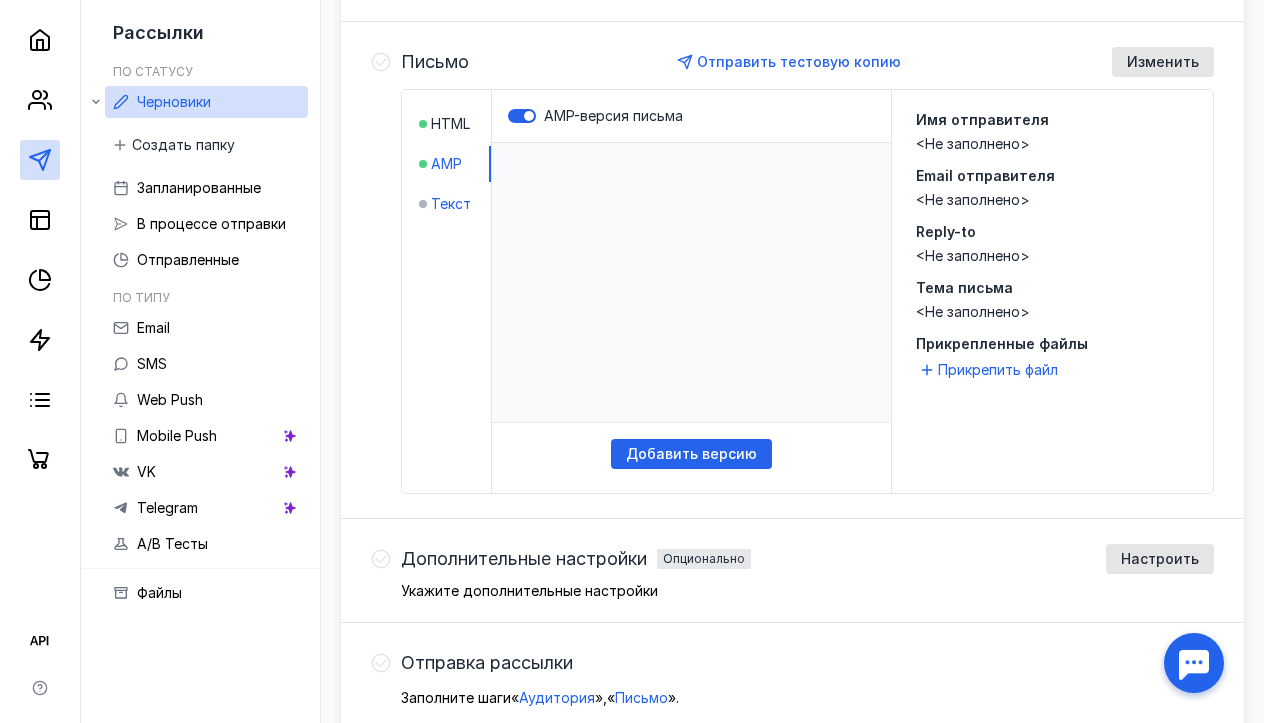 click on "Текст" at bounding box center [451, 204] 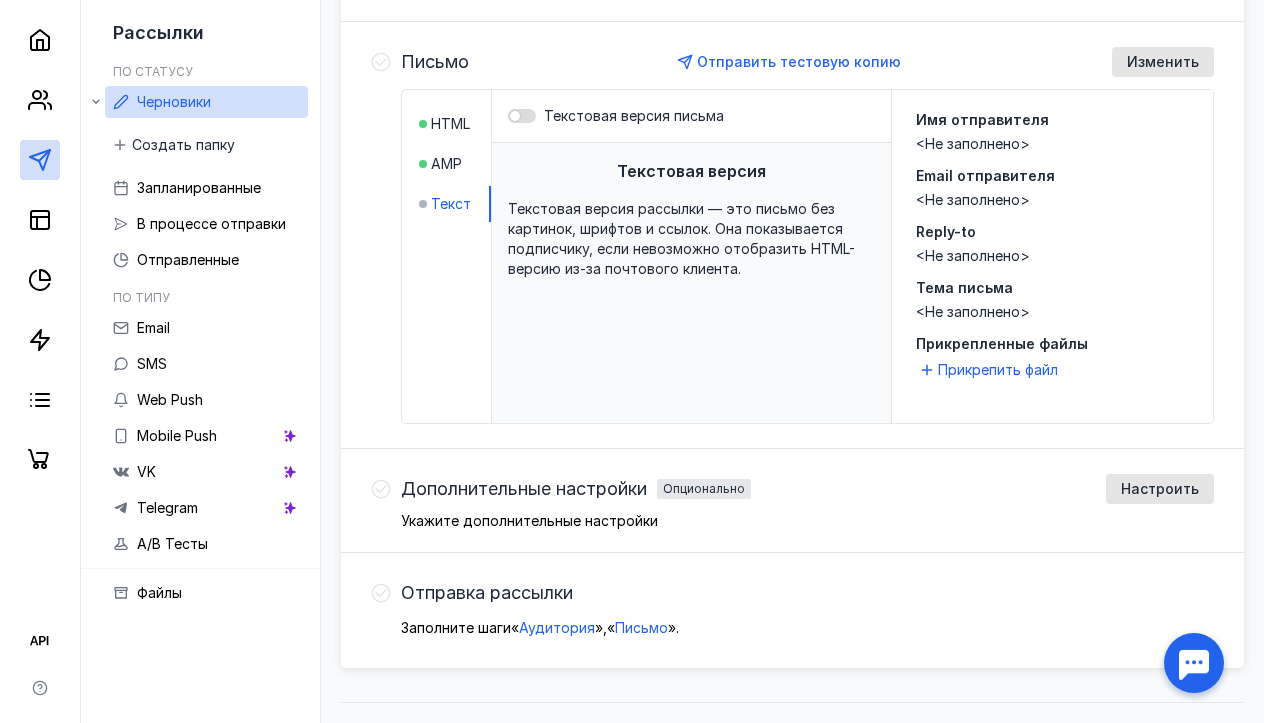 click at bounding box center [522, 116] 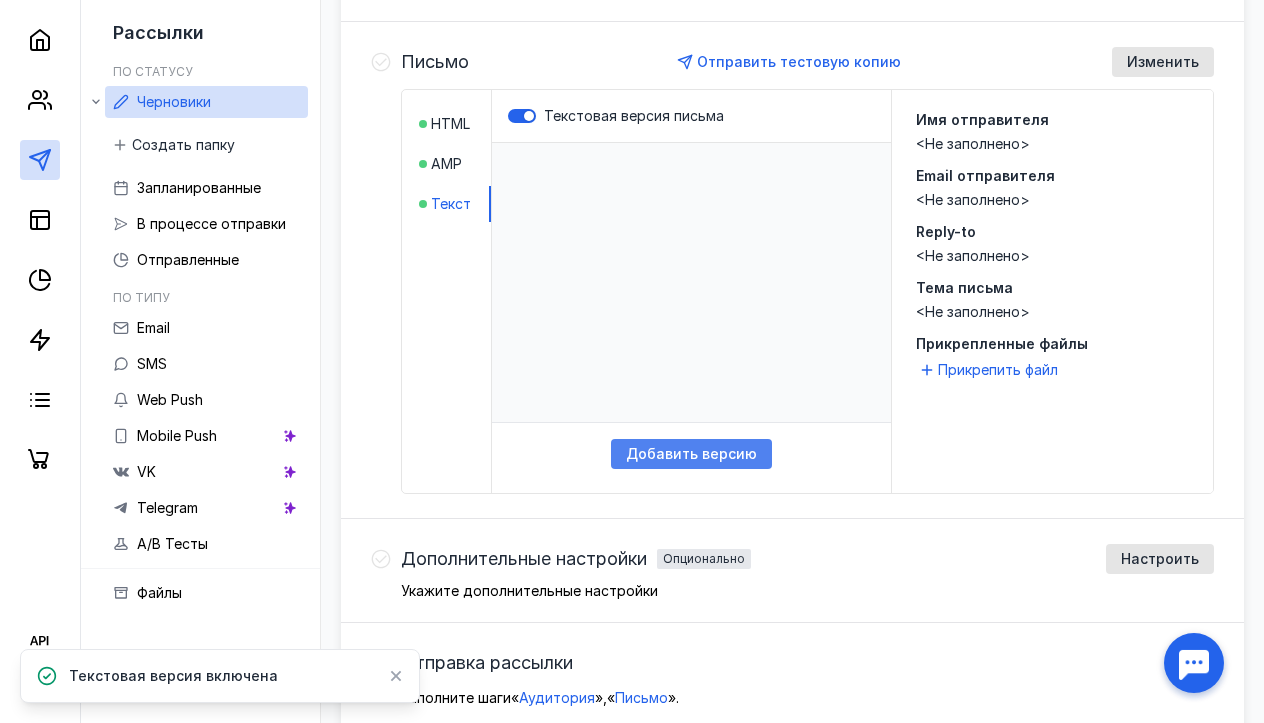 click on "Добавить версию" at bounding box center [691, 454] 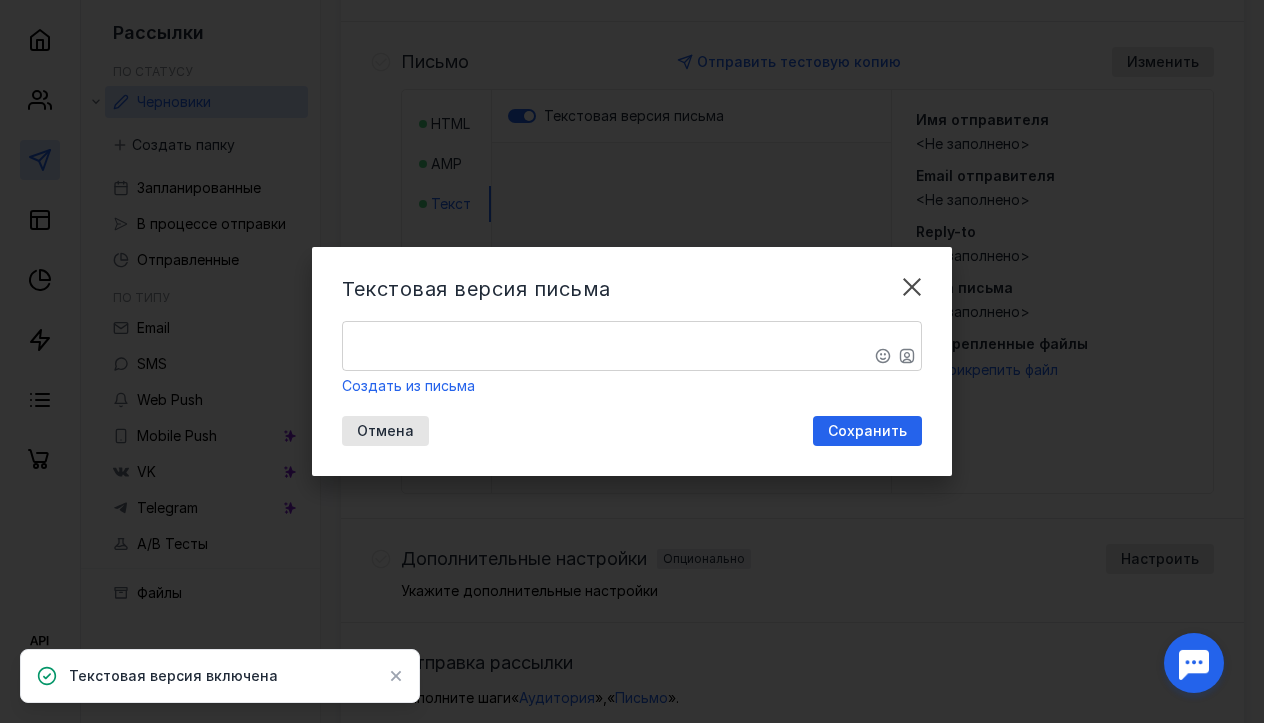 click on "​" at bounding box center [632, 346] 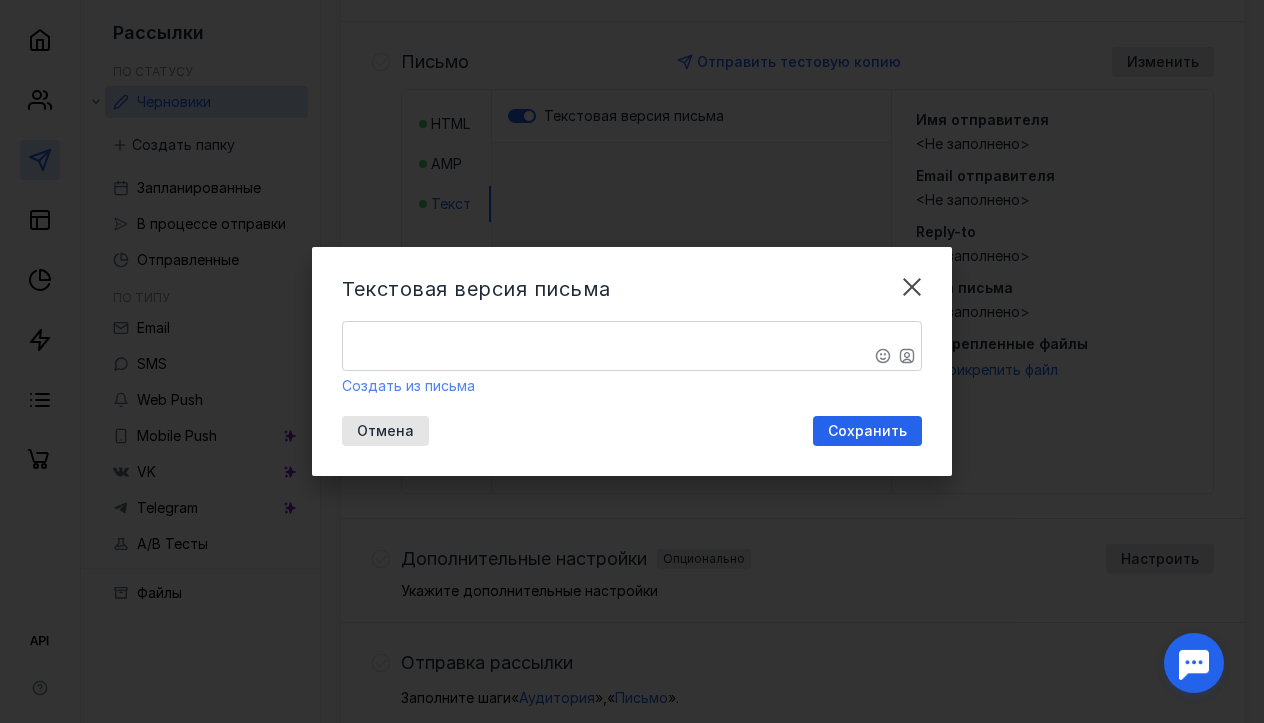 click on "Создать из письма" at bounding box center [408, 385] 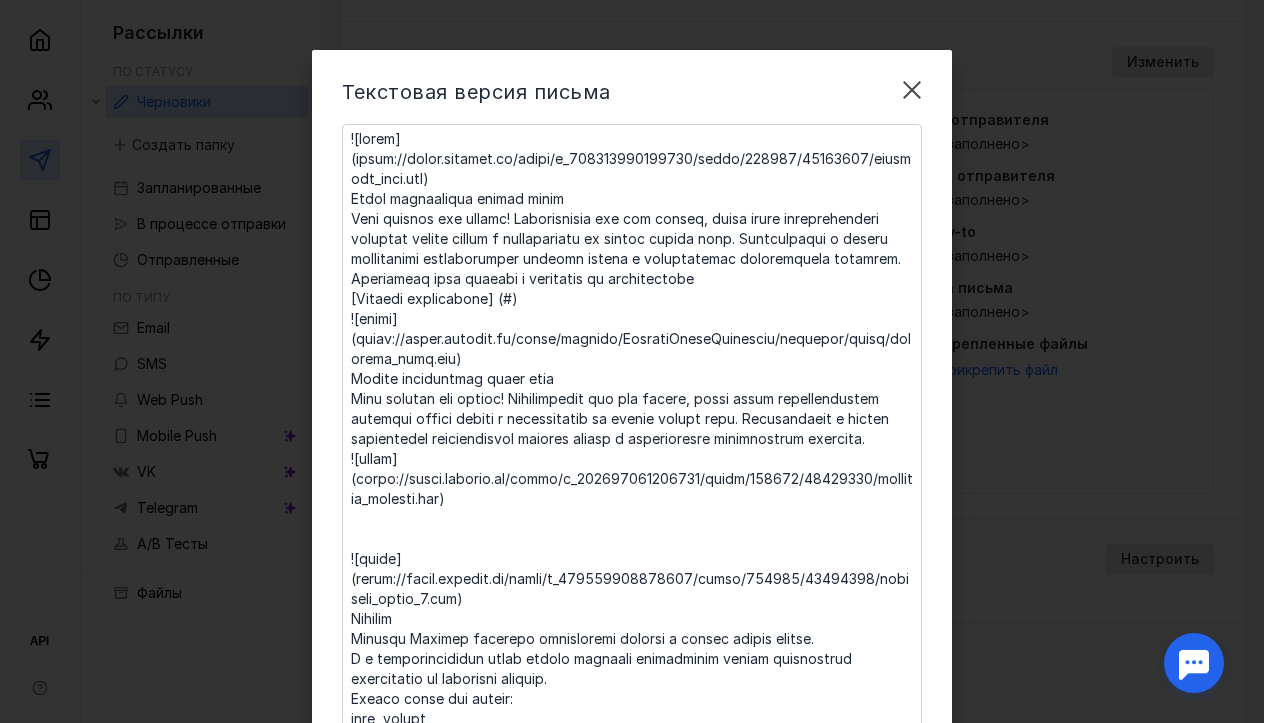 scroll, scrollTop: 0, scrollLeft: 0, axis: both 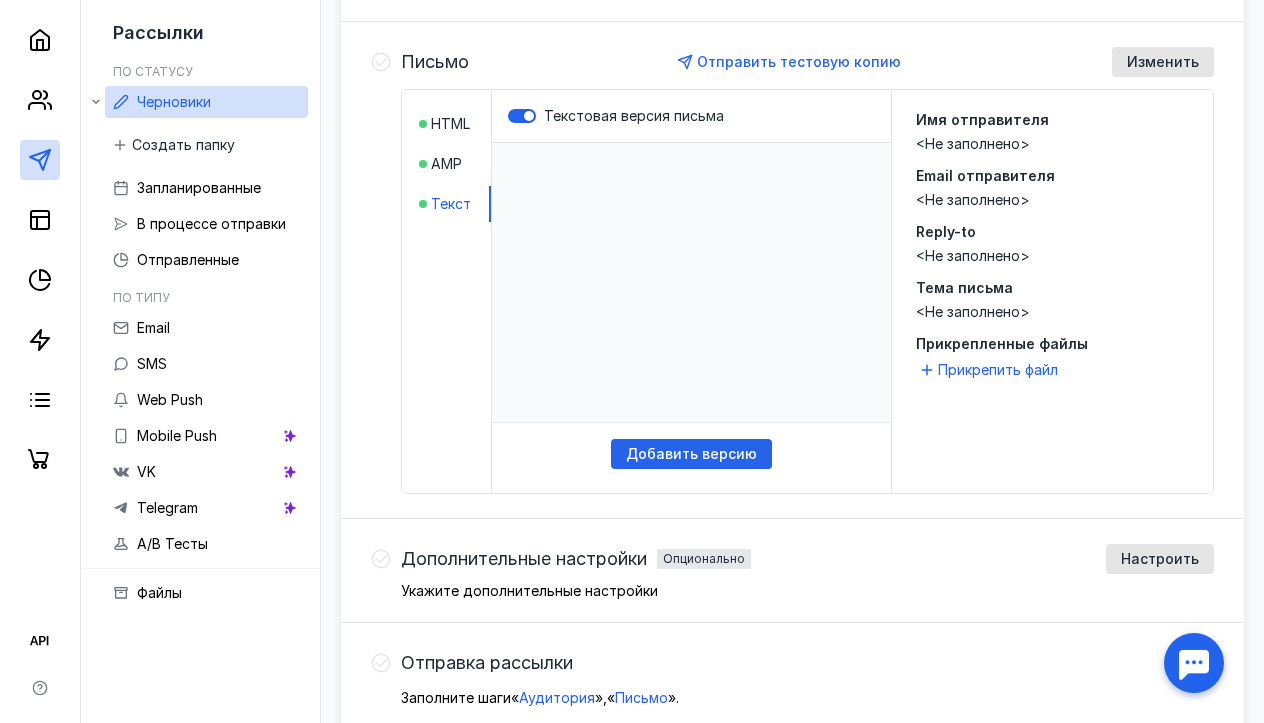 click on "<Не заполнено>" at bounding box center (973, 143) 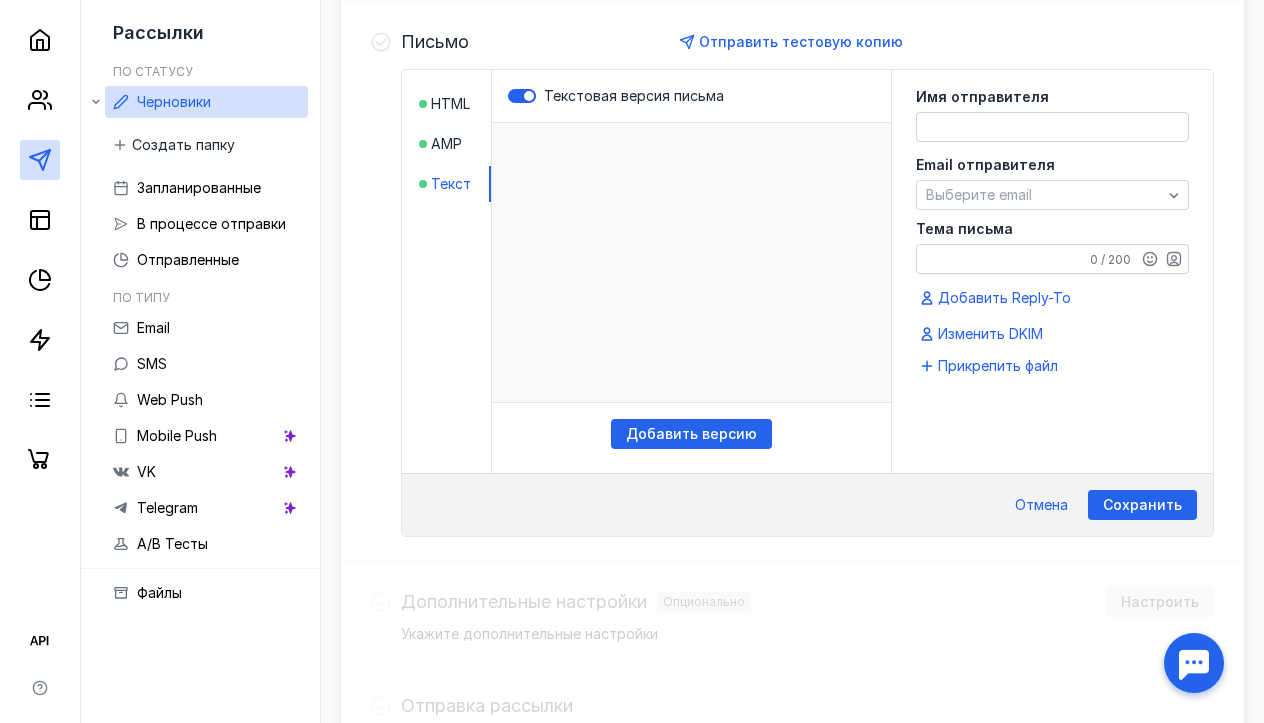 scroll, scrollTop: 499, scrollLeft: 0, axis: vertical 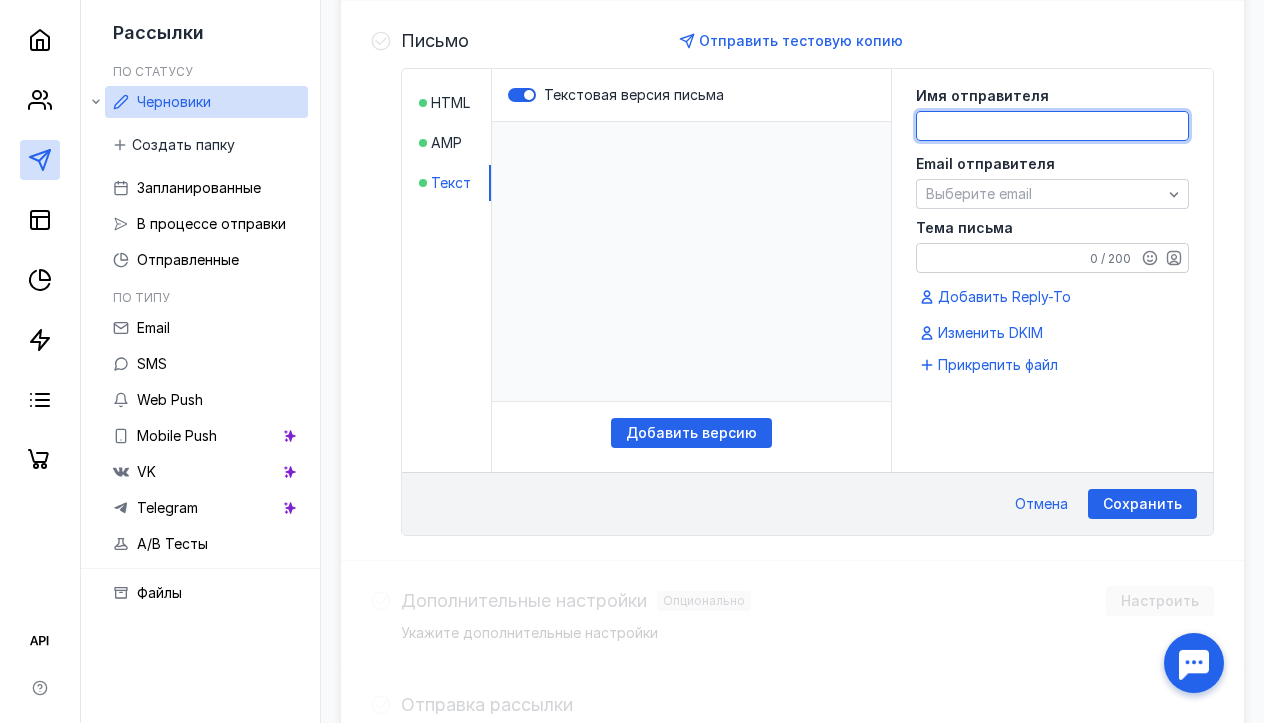 click 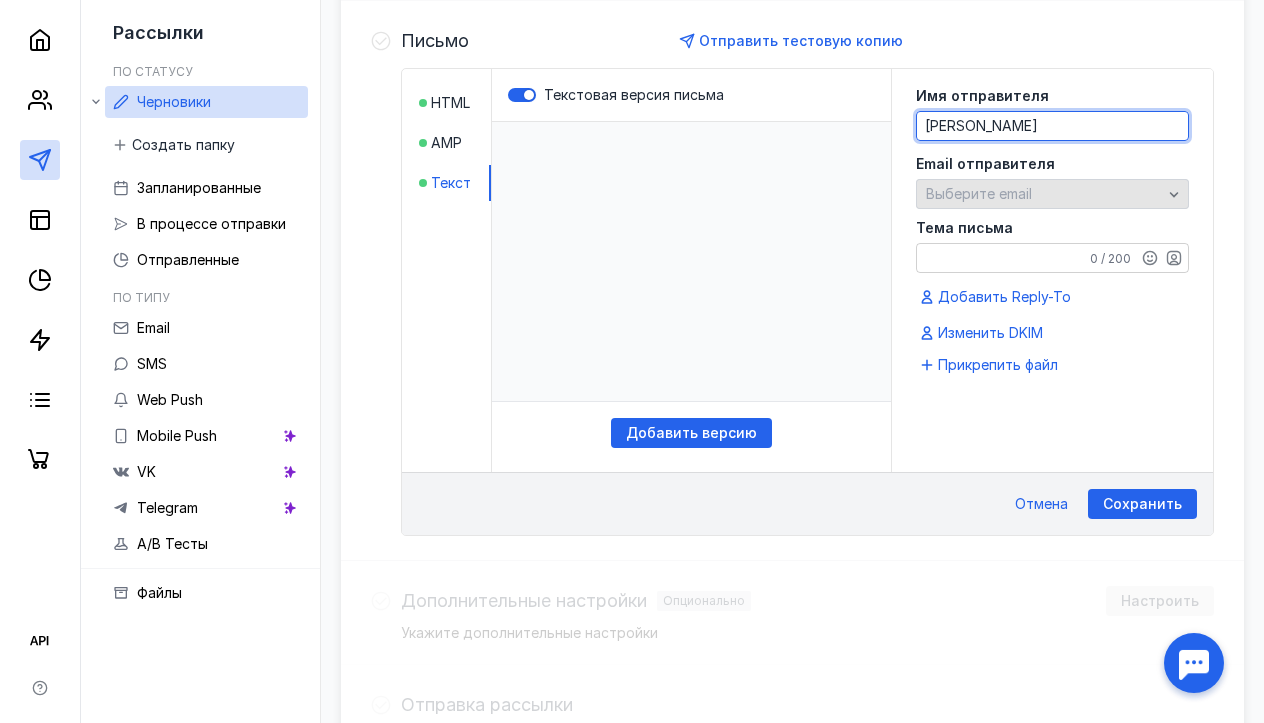 type on "[PERSON_NAME]" 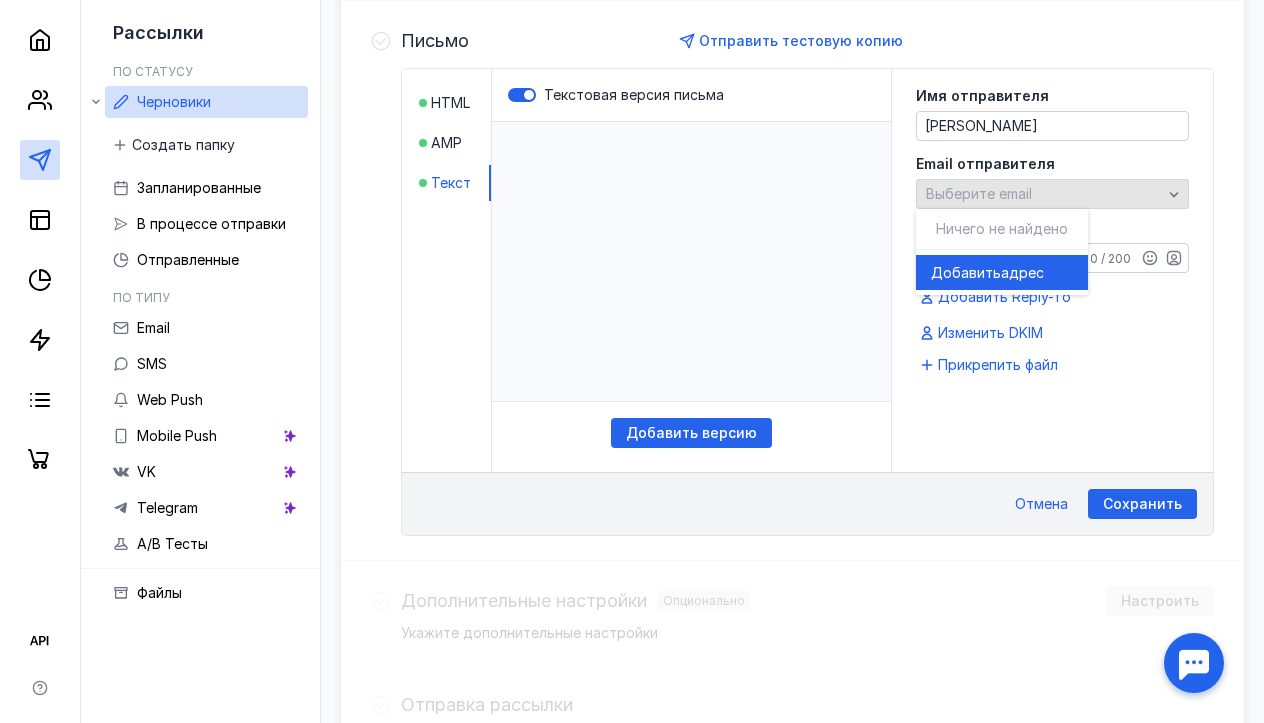 click on "Выберите email" at bounding box center (979, 193) 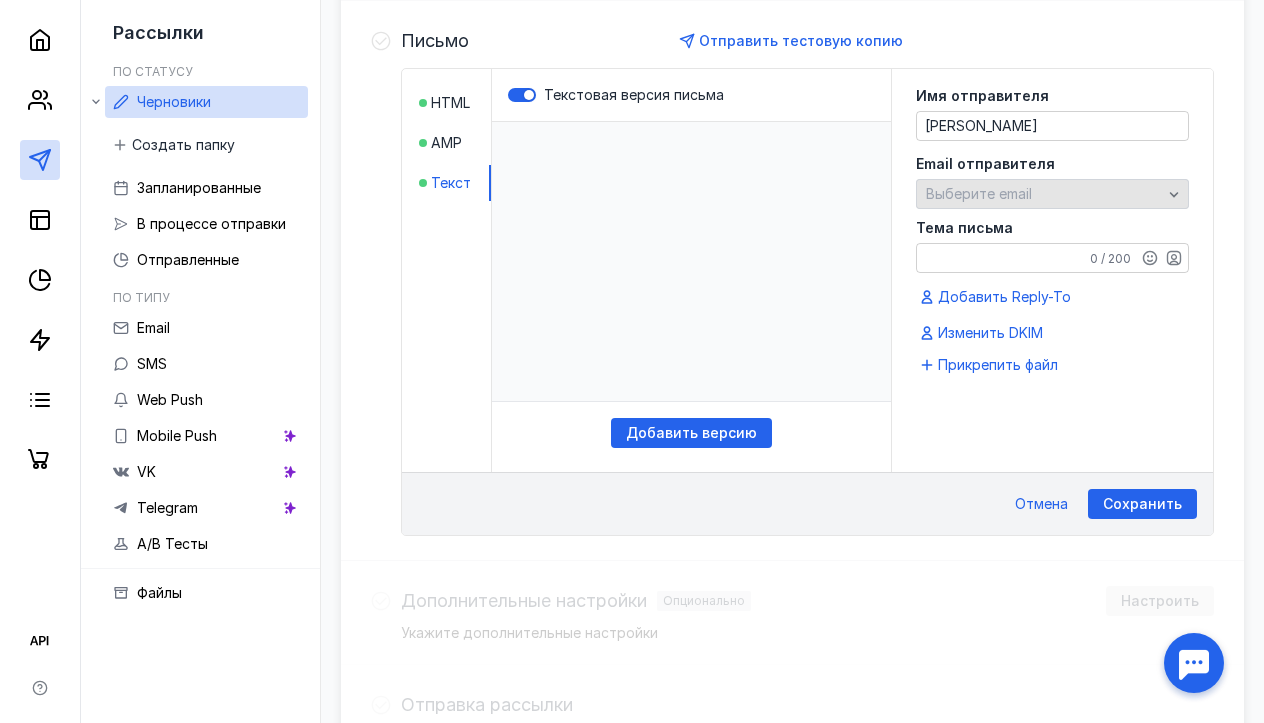 click on "Выберите email" at bounding box center [979, 193] 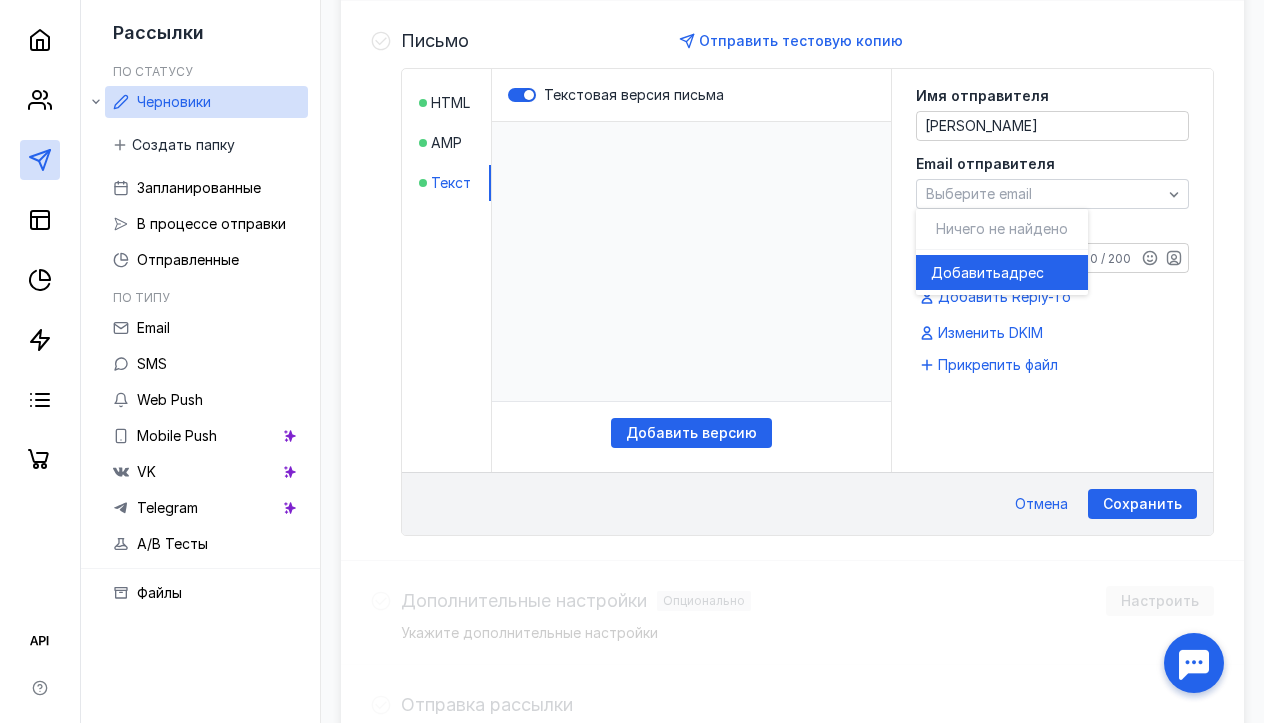 click on "Добавить  адрес" at bounding box center (1002, 272) 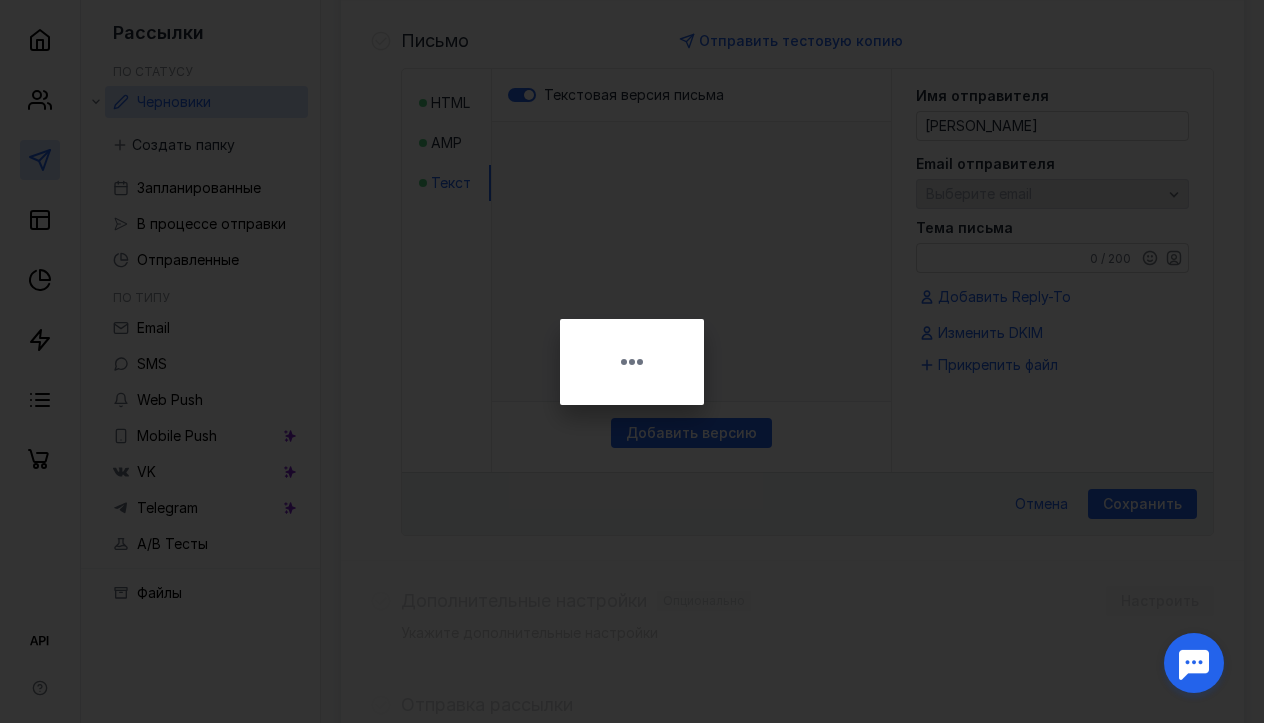 click at bounding box center [632, 361] 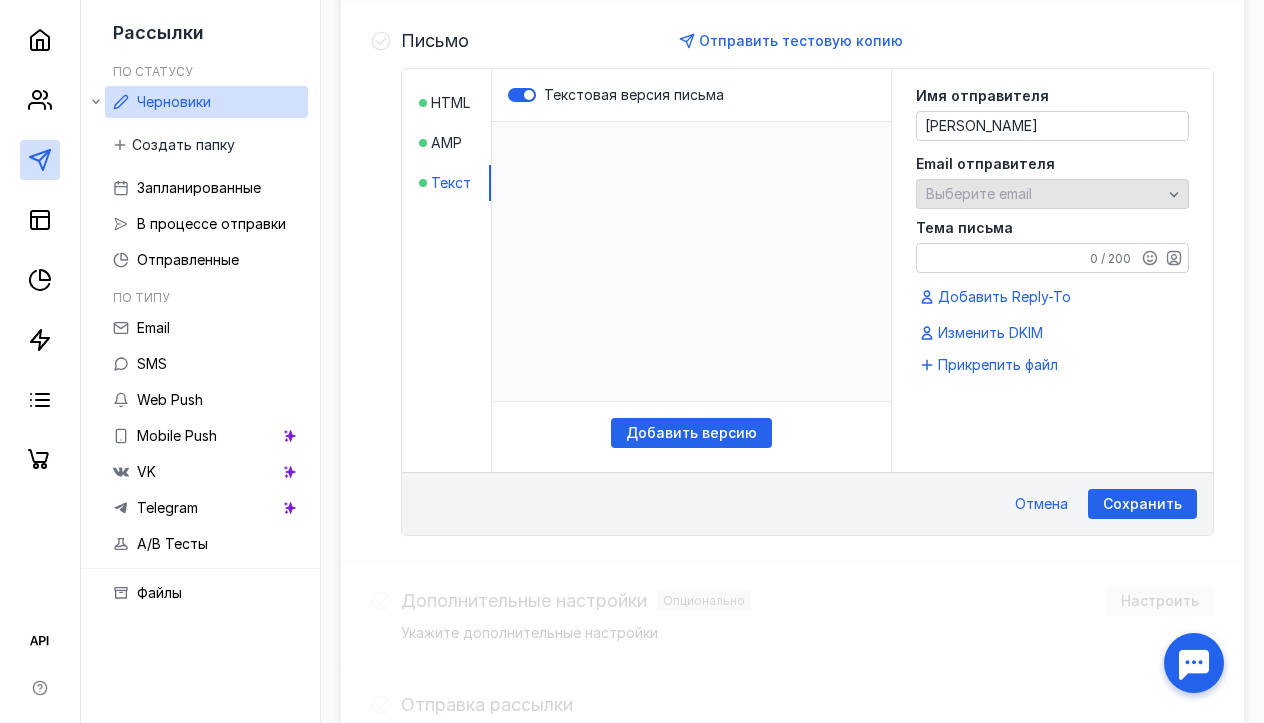 click on "Выберите email" at bounding box center [979, 193] 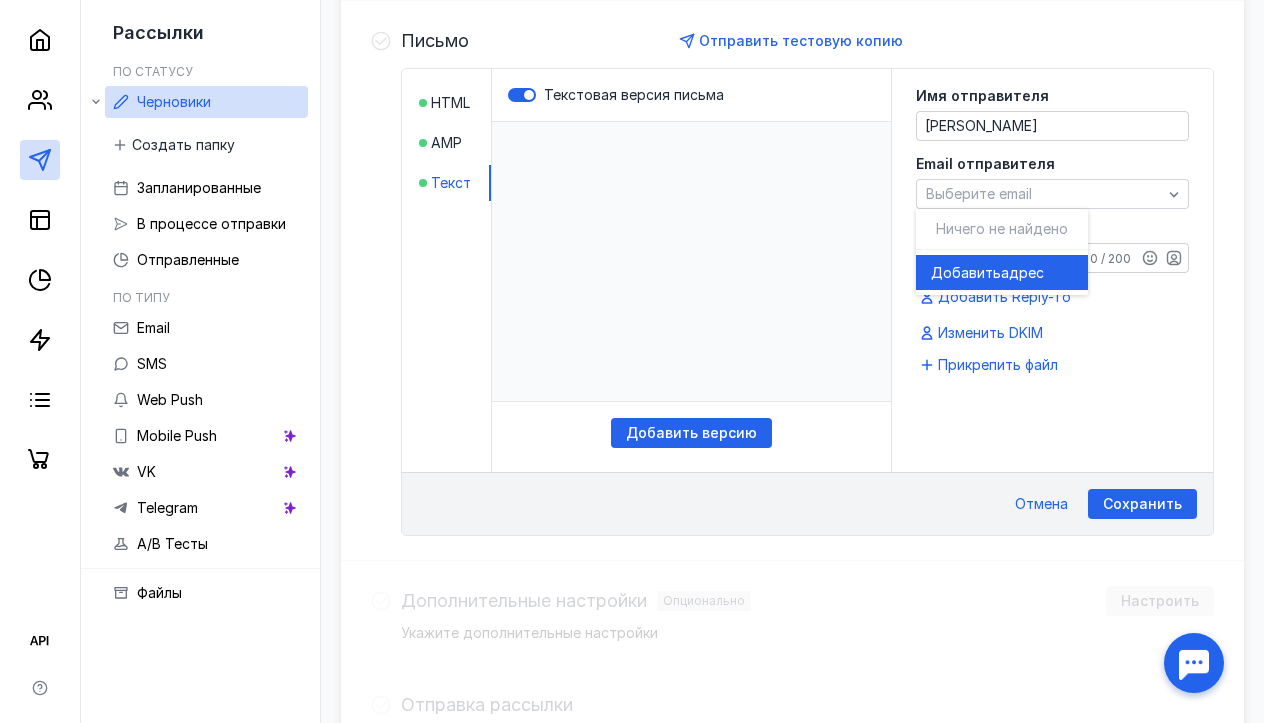 click on "Добавить" at bounding box center (966, 273) 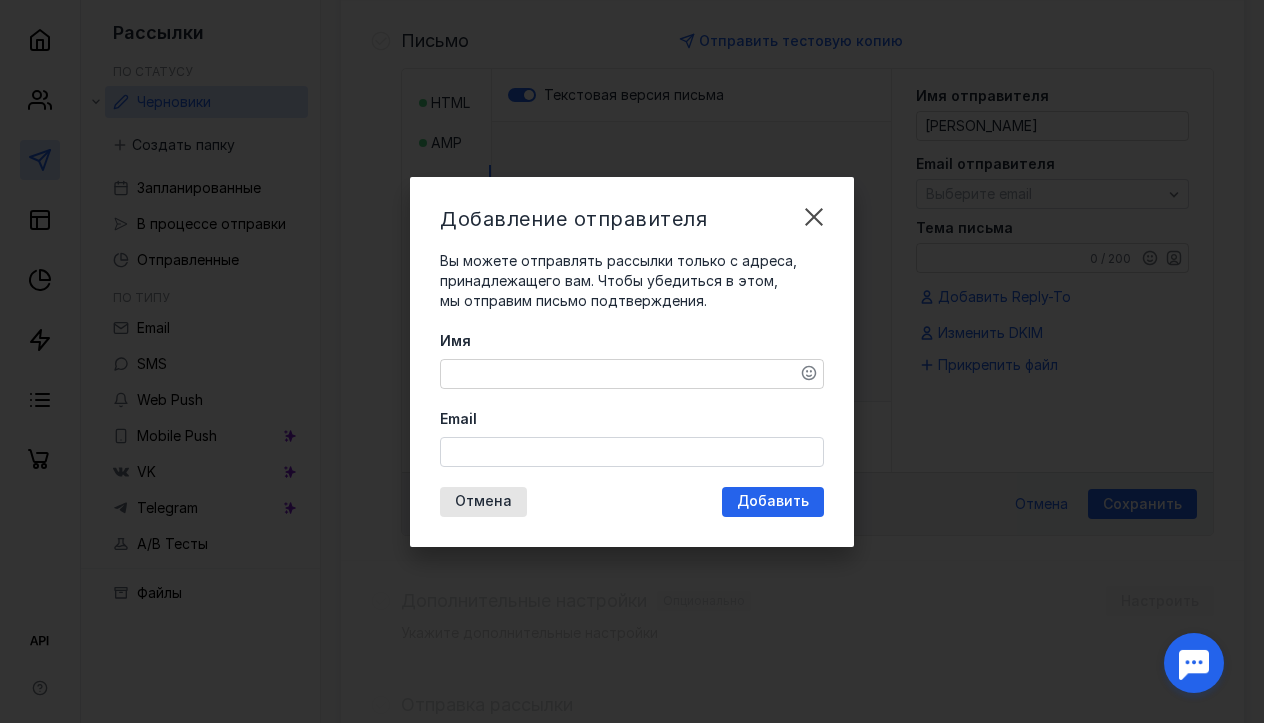 click on "Имя" at bounding box center [632, 374] 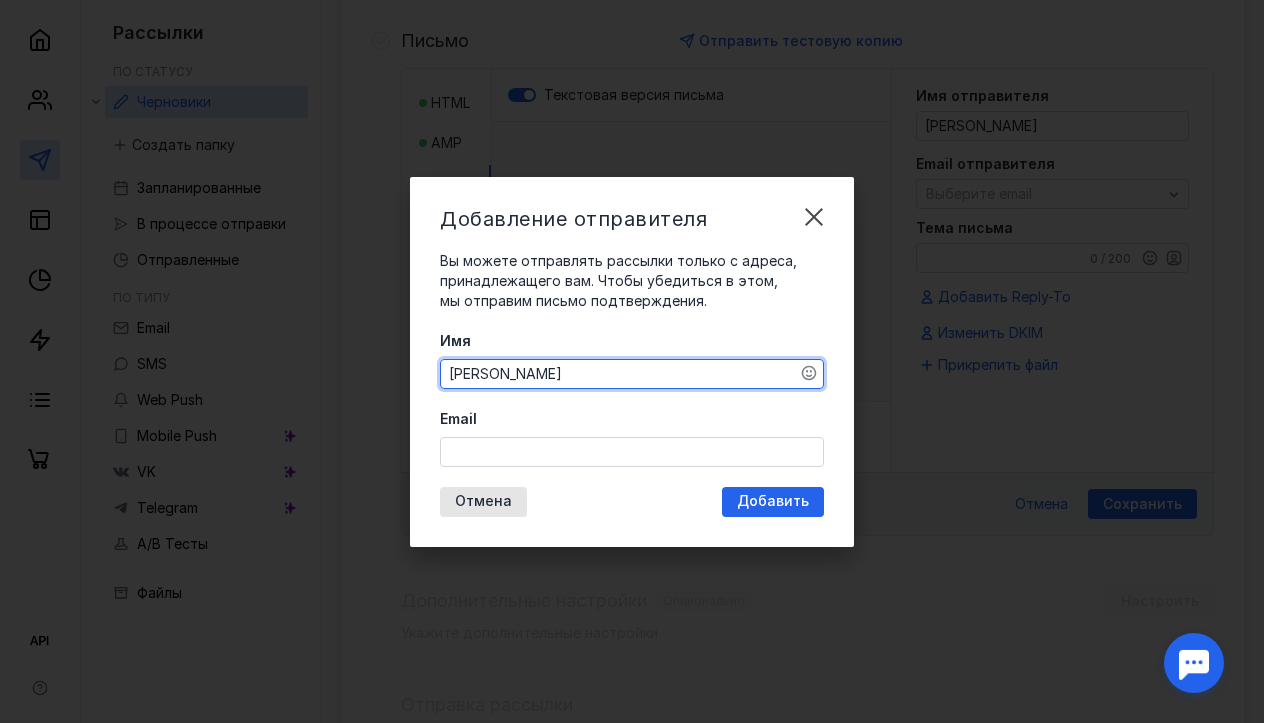 type on "[PERSON_NAME]" 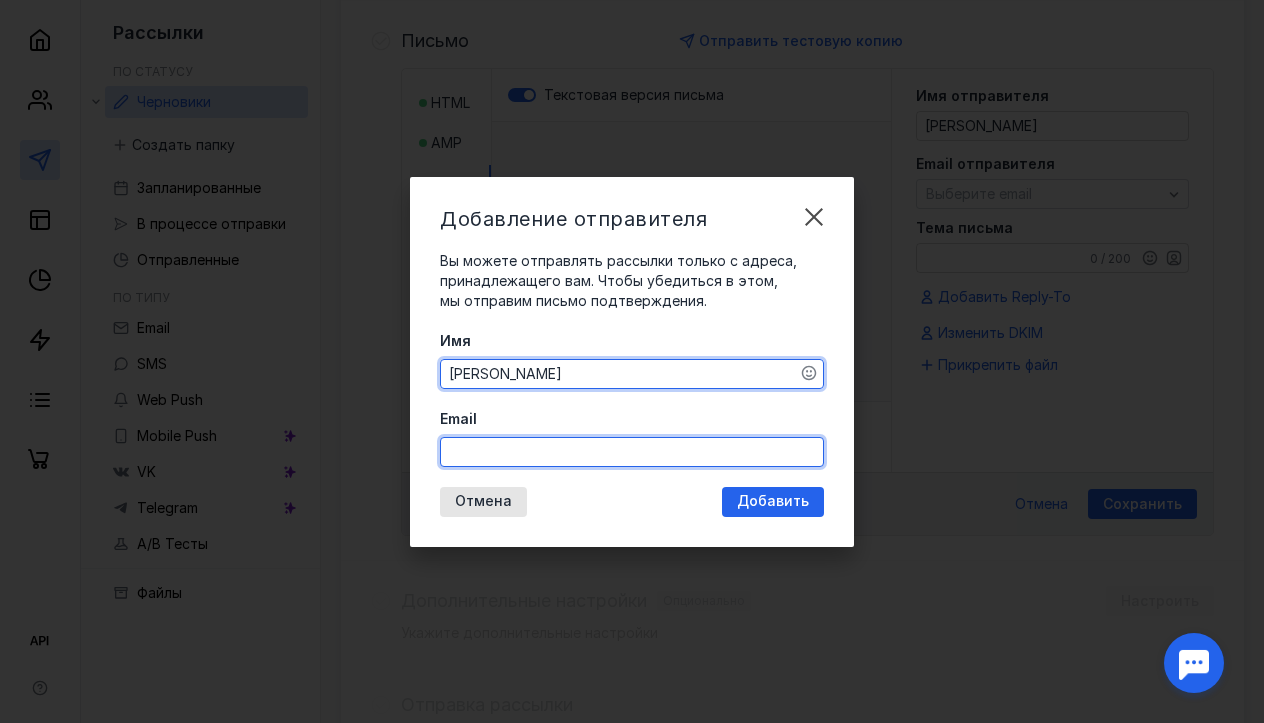 paste on "[URL][DOMAIN_NAME] @oks_us" 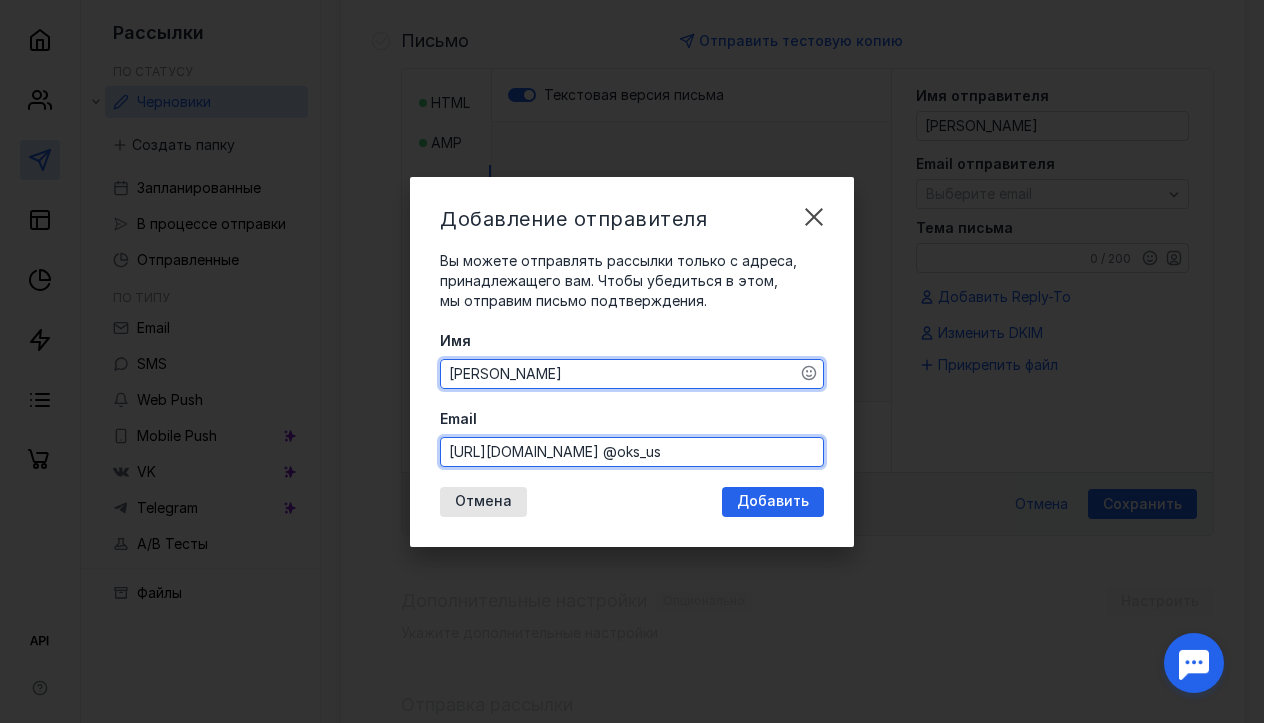 drag, startPoint x: 628, startPoint y: 448, endPoint x: 365, endPoint y: 431, distance: 263.54886 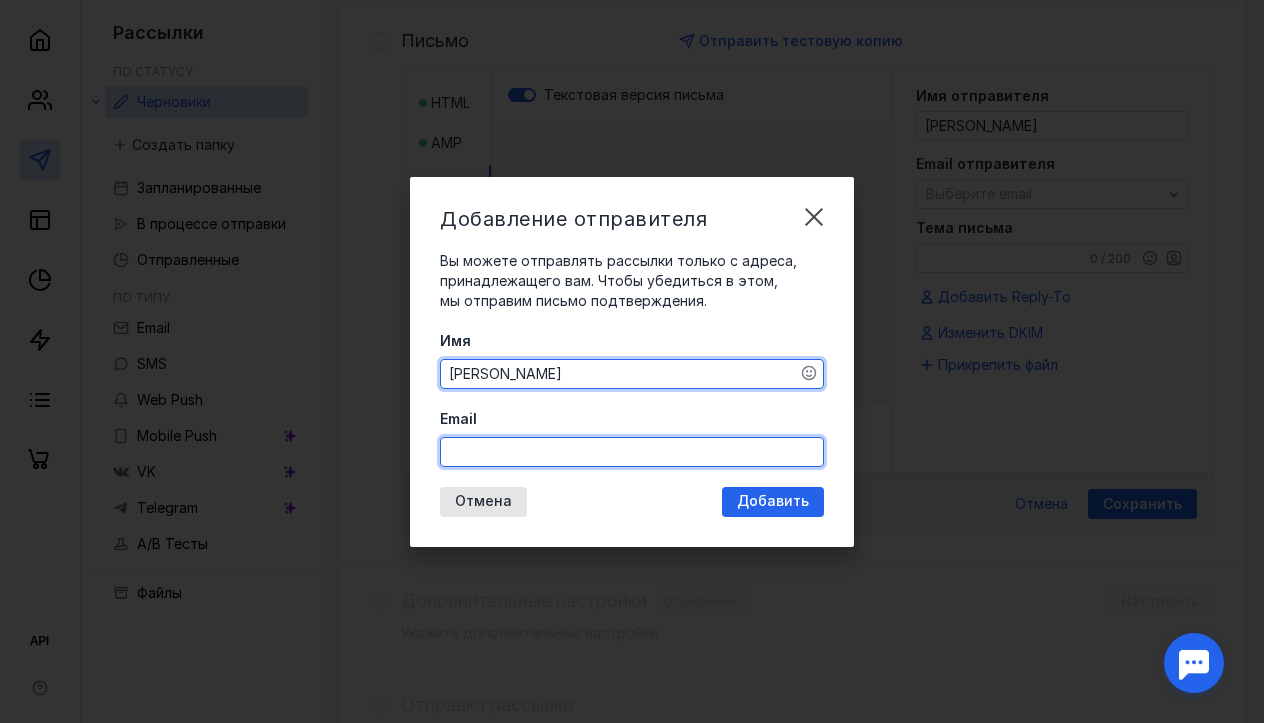 click on "Email" at bounding box center (632, 452) 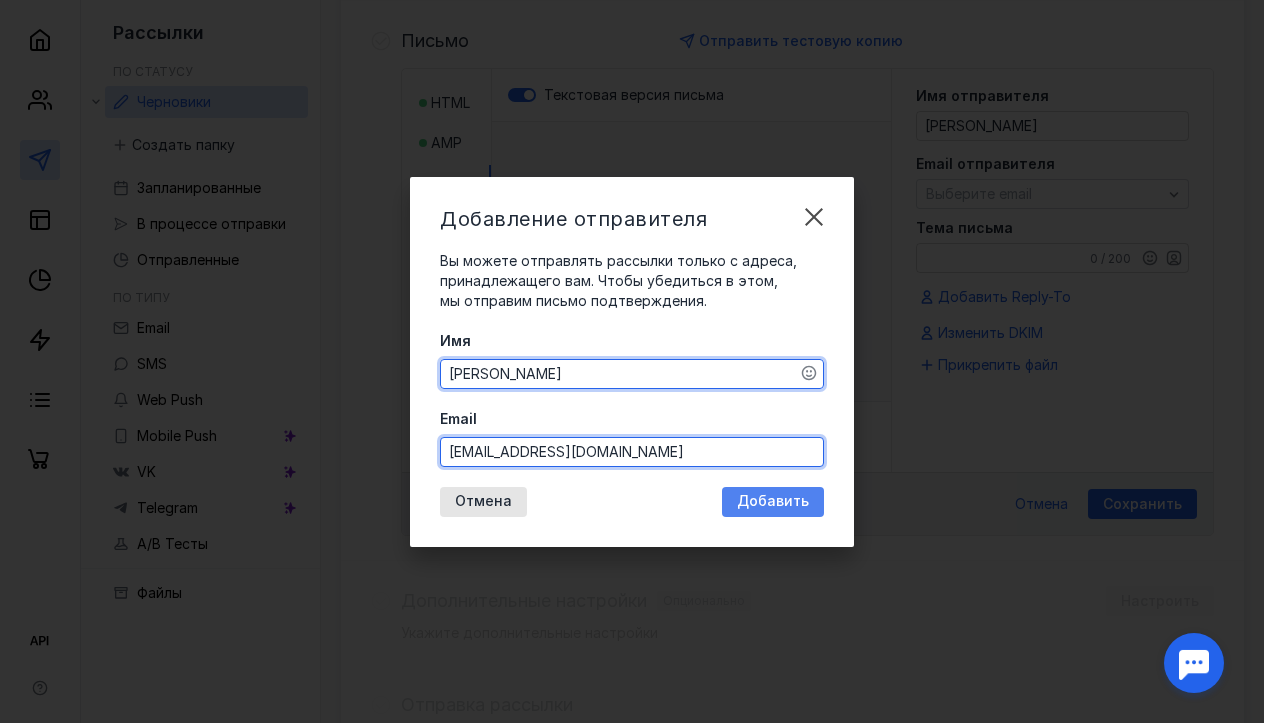 type on "[EMAIL_ADDRESS][DOMAIN_NAME]" 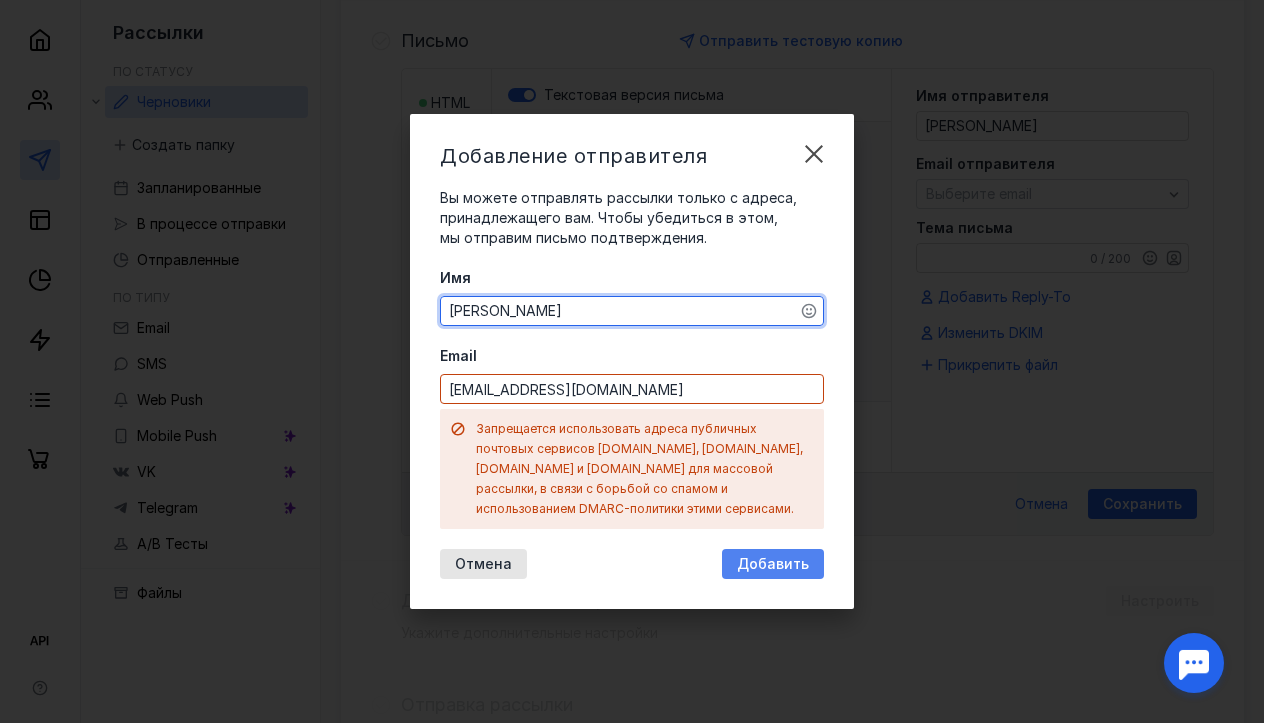 click on "Добавление отправителя Вы можете отправлять рассылки только с адреса, принадлежащего вам. Чтобы убедиться в этом, мы отправим письмо подтверждения. Имя [PERSON_NAME] Email [EMAIL_ADDRESS][DOMAIN_NAME] Запрещается использовать адреса публичных почтовых сервисов [DOMAIN_NAME], [DOMAIN_NAME], [DOMAIN_NAME] и [DOMAIN_NAME] для массовой рассылки, в связи с борьбой со спамом и использованием DMARC-политики этими сервисами. Отмена Добавить" at bounding box center (632, 361) 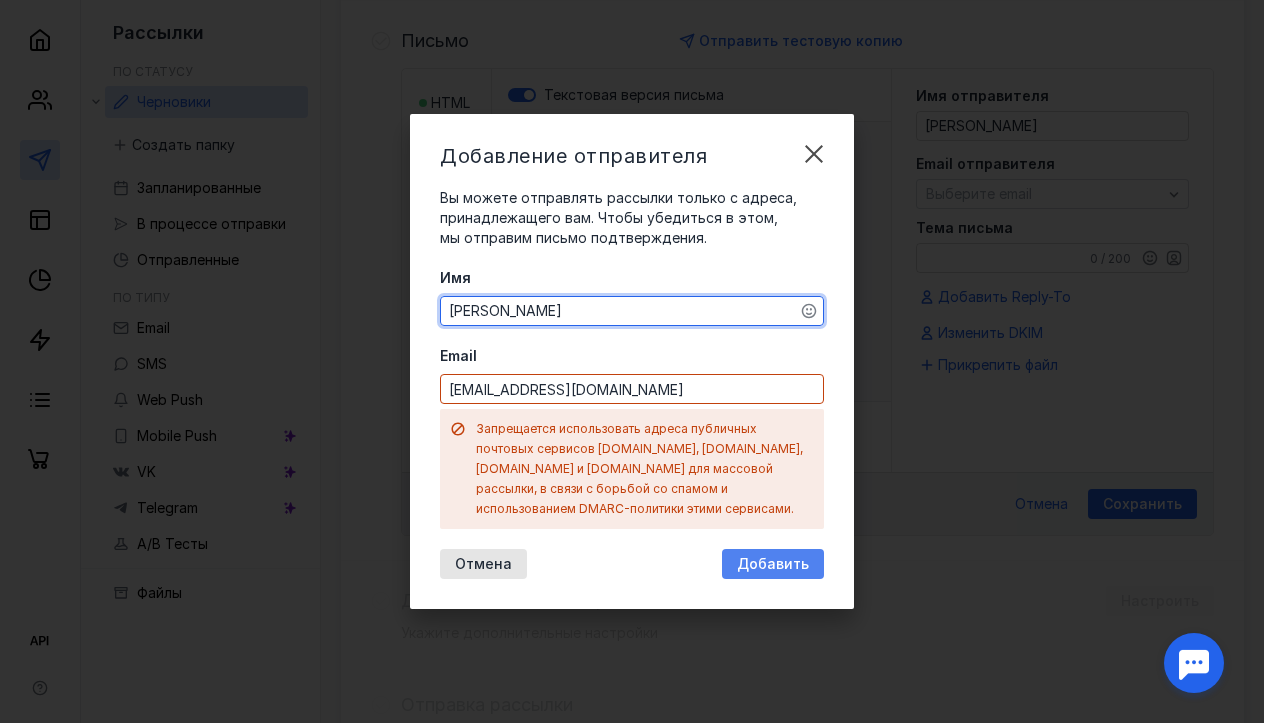 click on "Добавить" at bounding box center [773, 564] 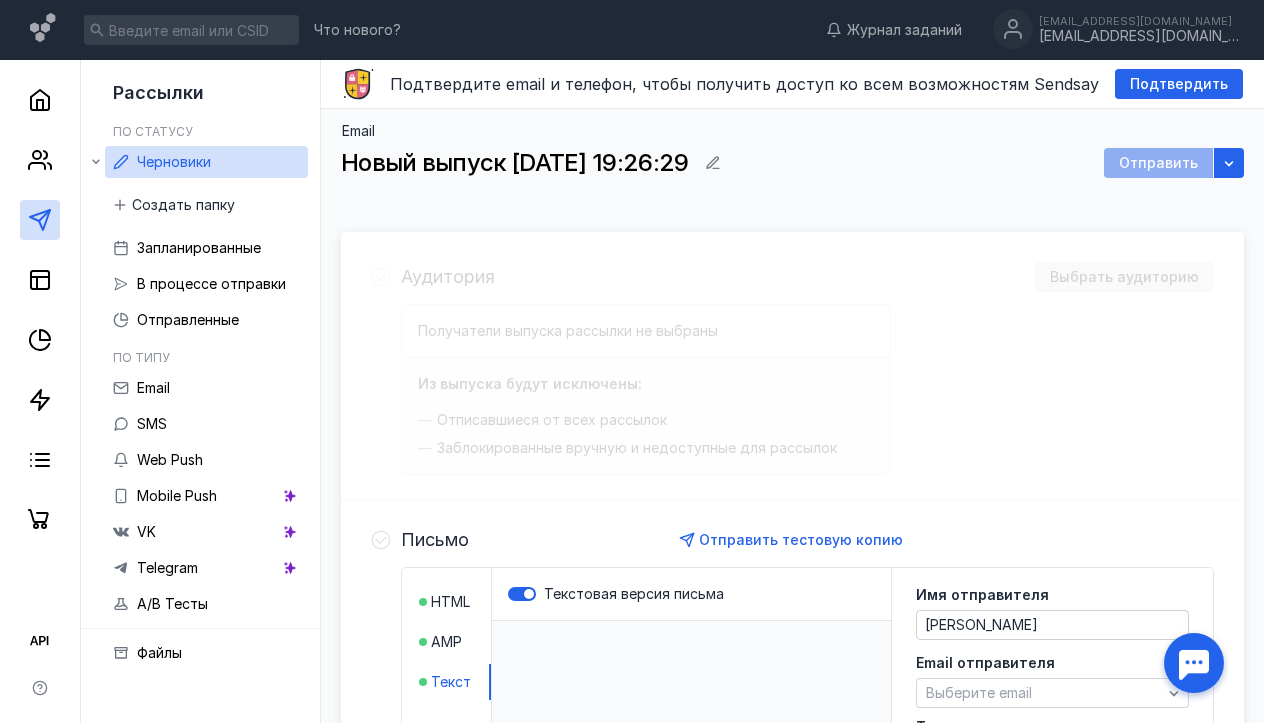 scroll, scrollTop: 0, scrollLeft: 0, axis: both 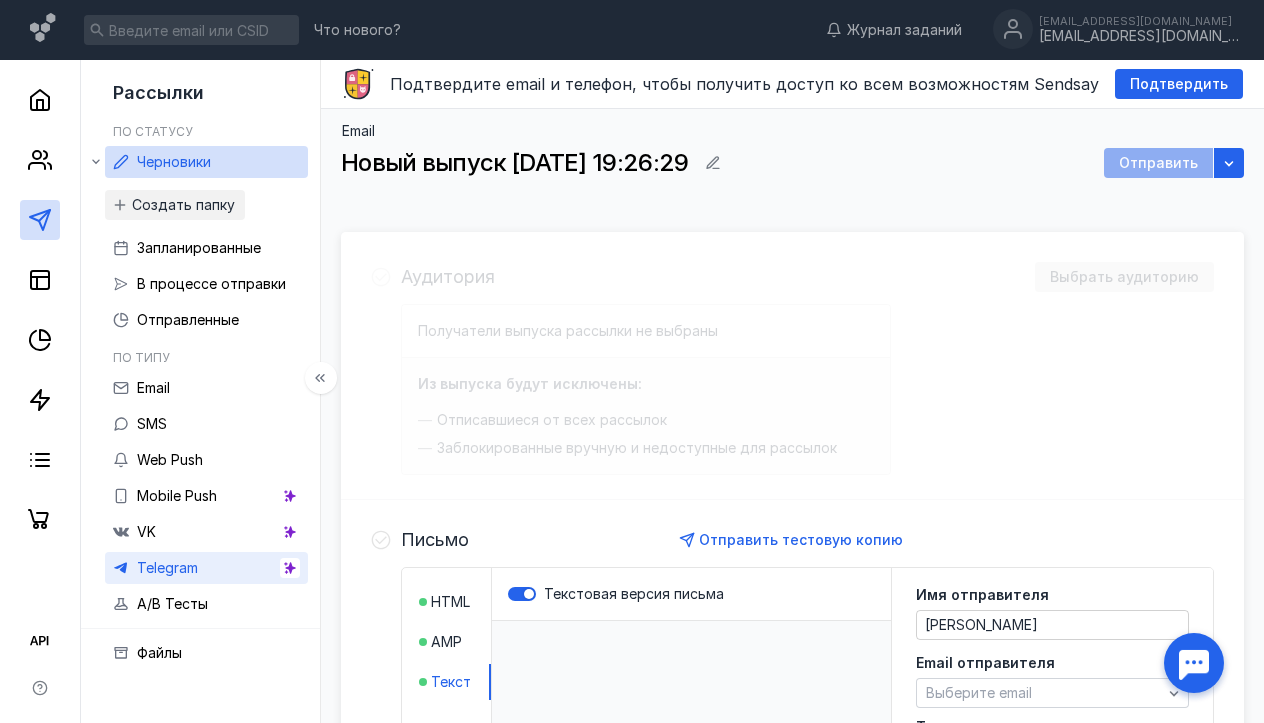 click on "Telegram" at bounding box center [167, 567] 